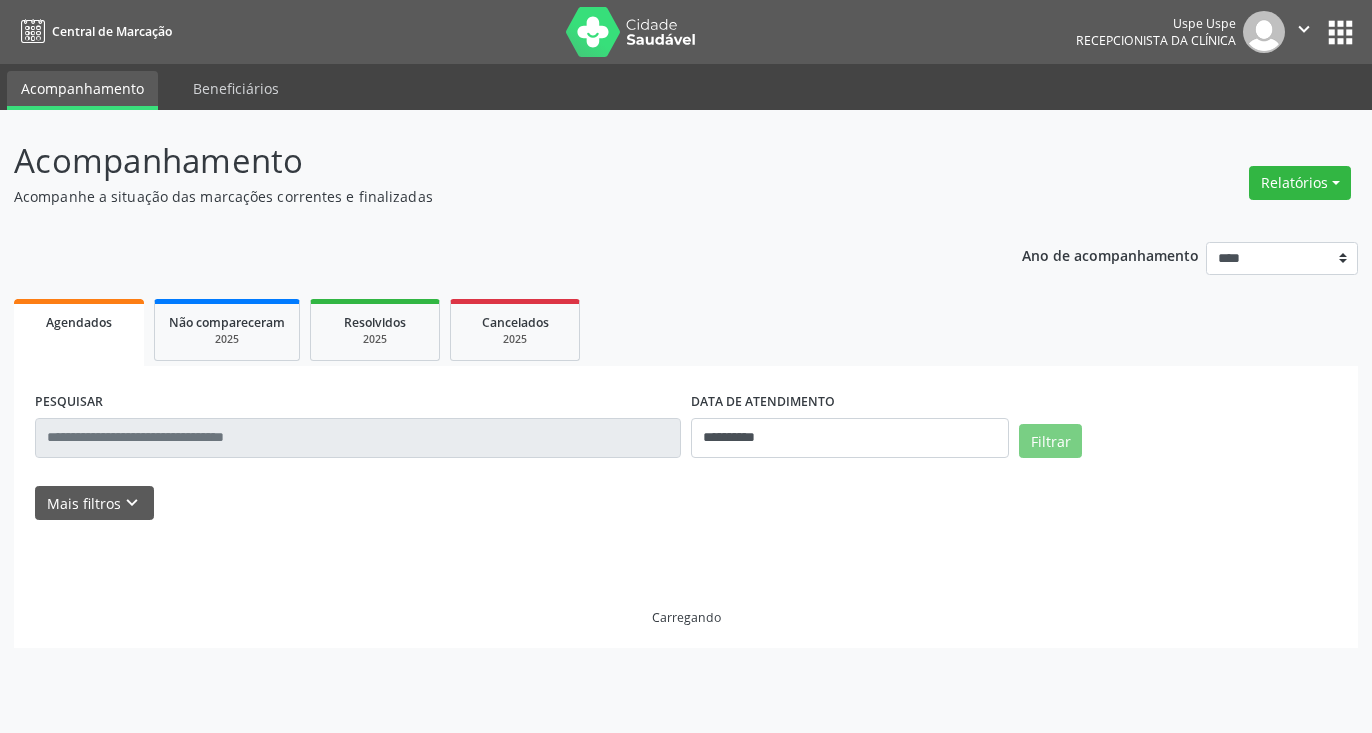 scroll, scrollTop: 0, scrollLeft: 0, axis: both 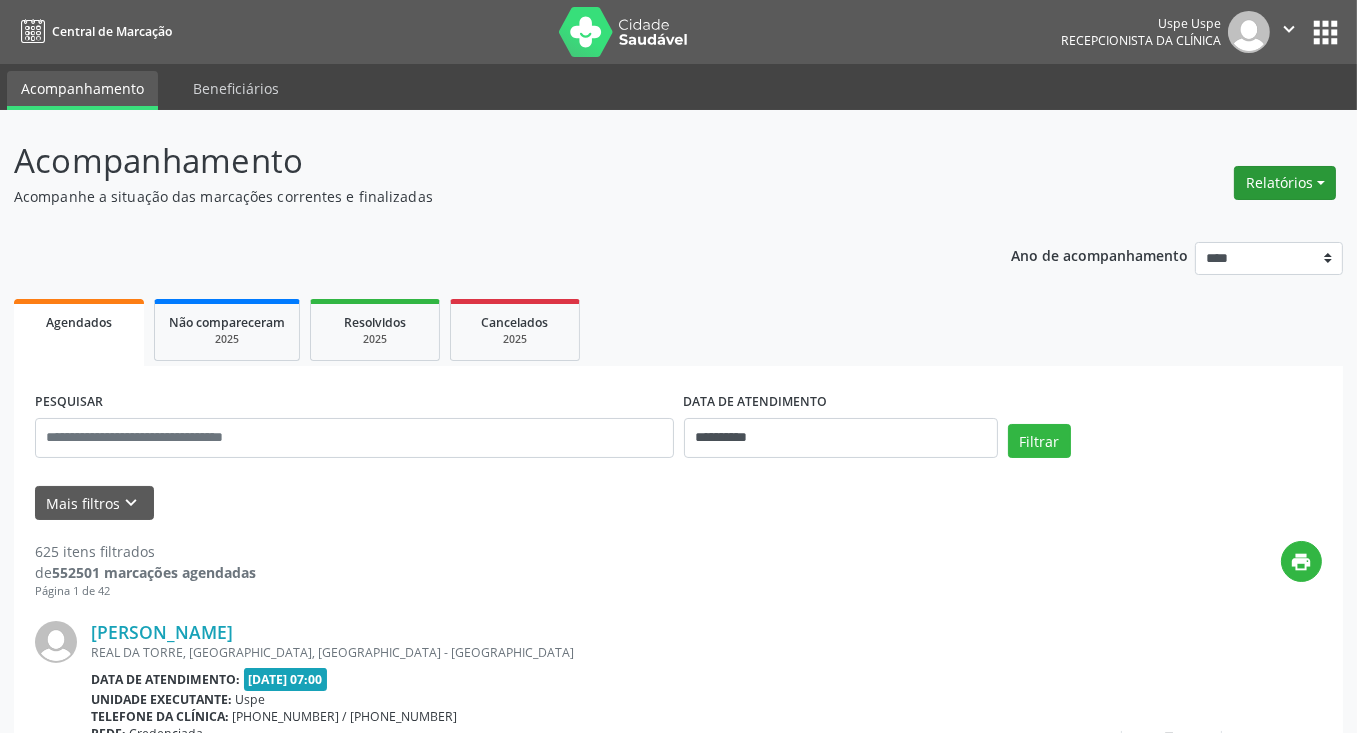 click on "Relatórios" at bounding box center (1285, 183) 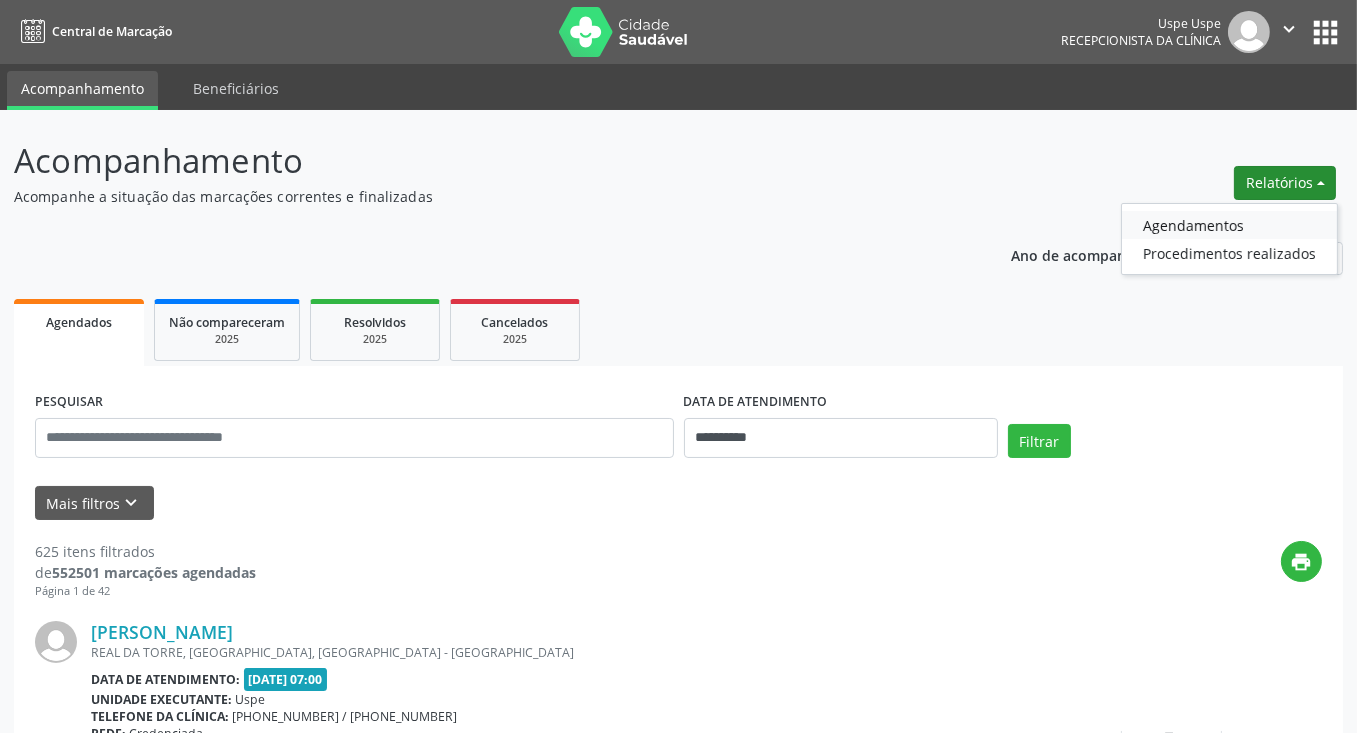 click on "Agendamentos" at bounding box center [1229, 225] 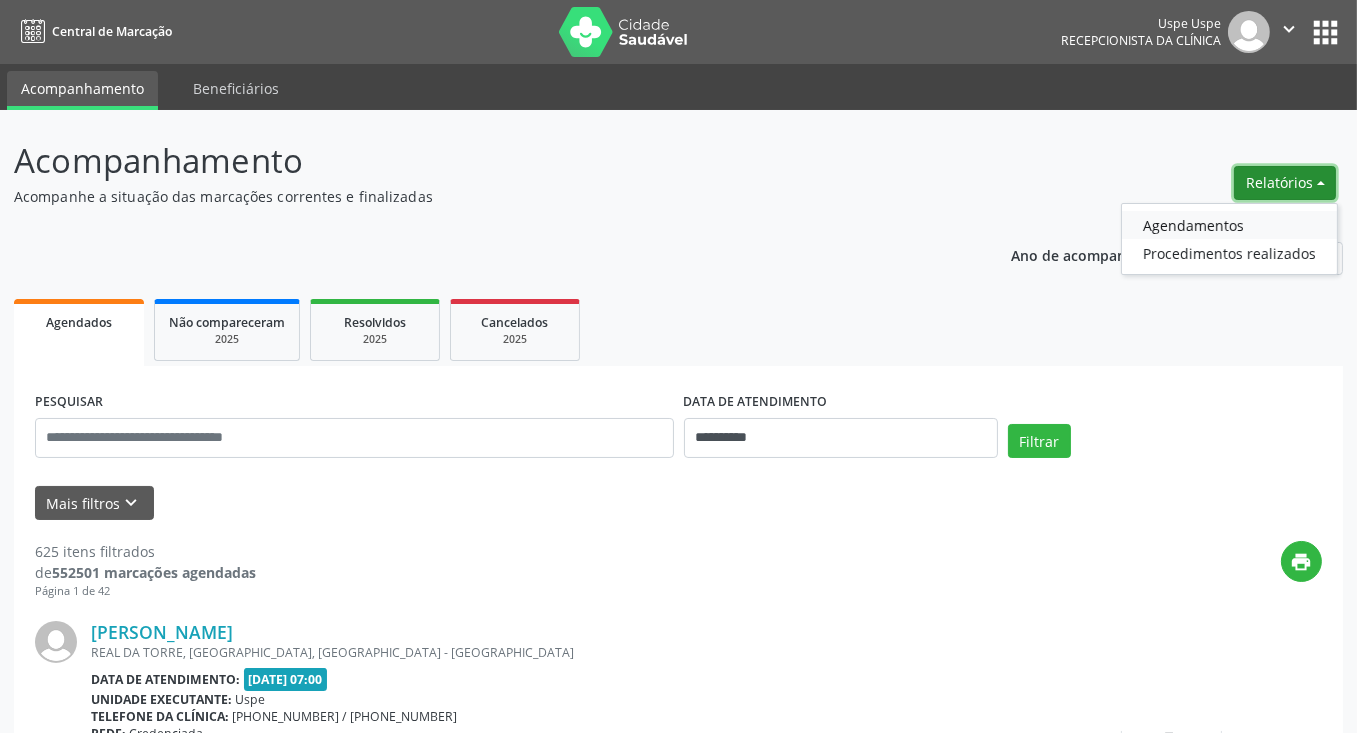 select on "*" 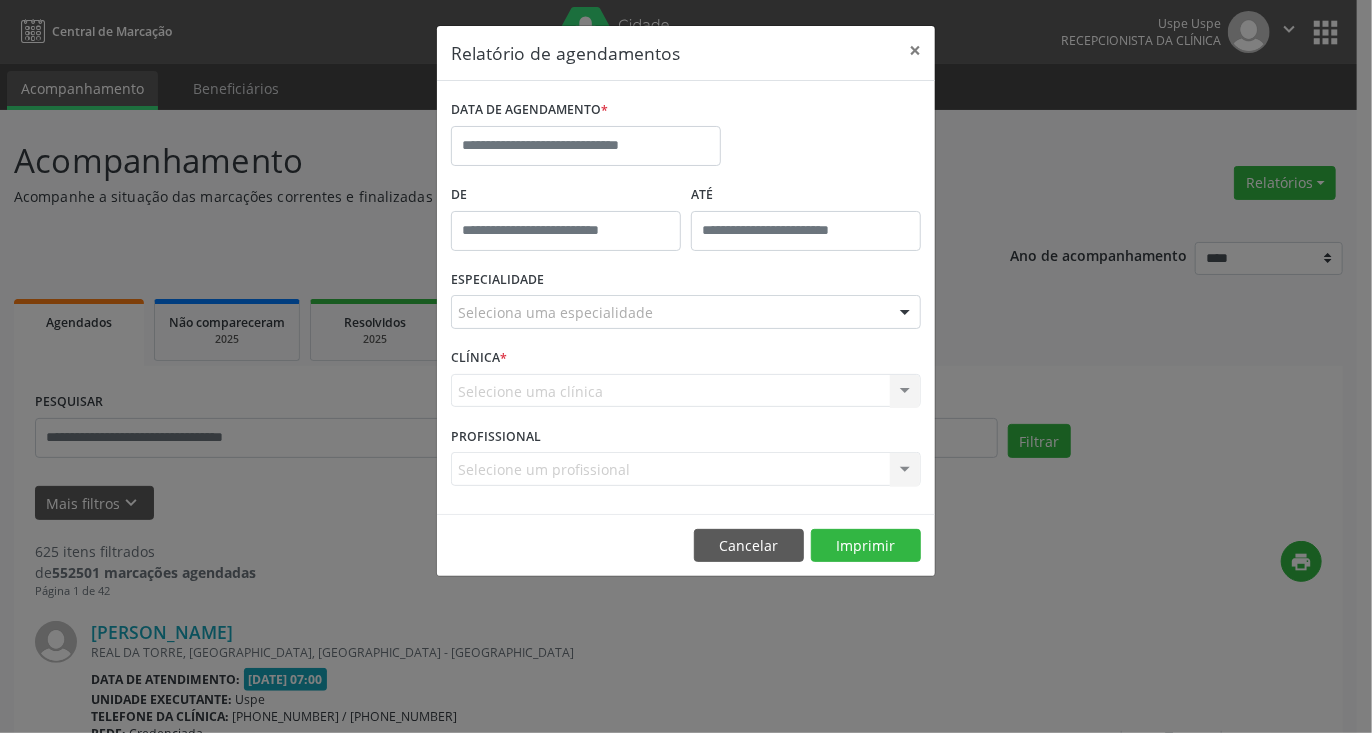 click on "DATA DE AGENDAMENTO
*" at bounding box center [586, 110] 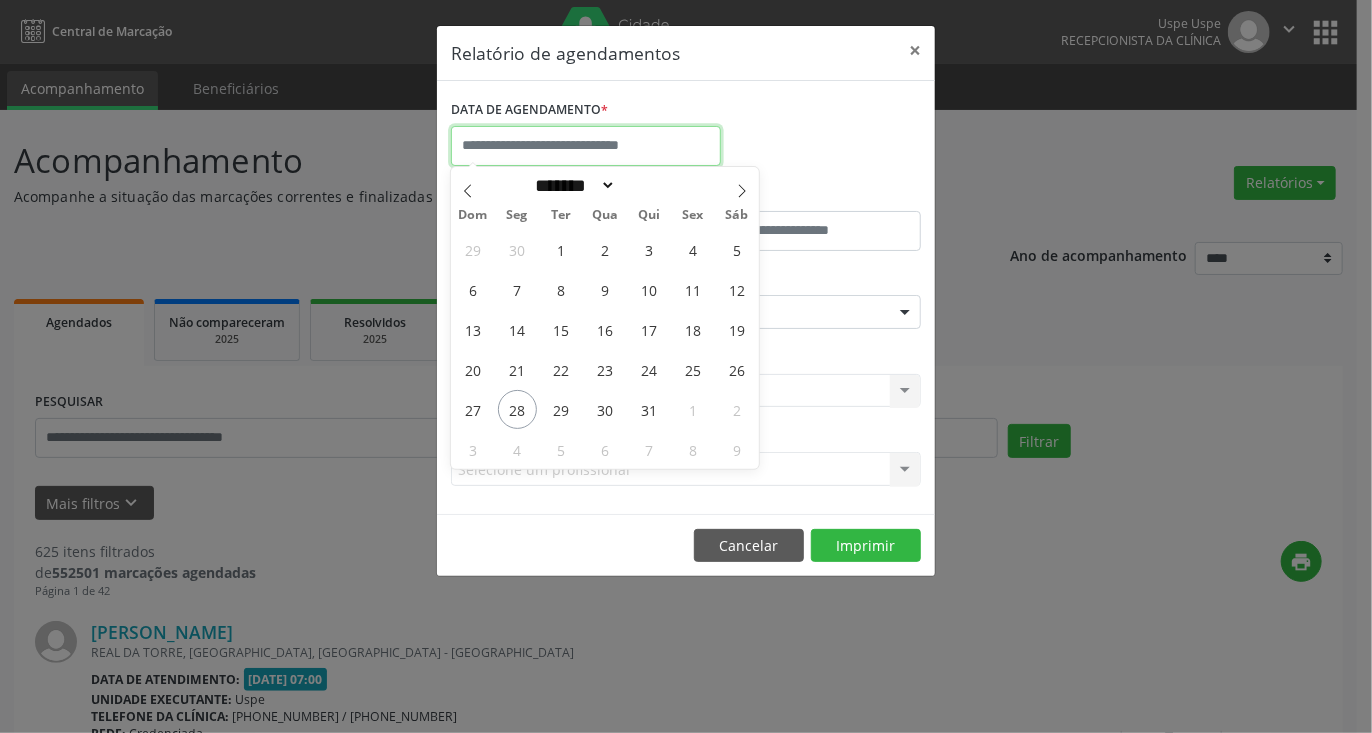 click at bounding box center (586, 146) 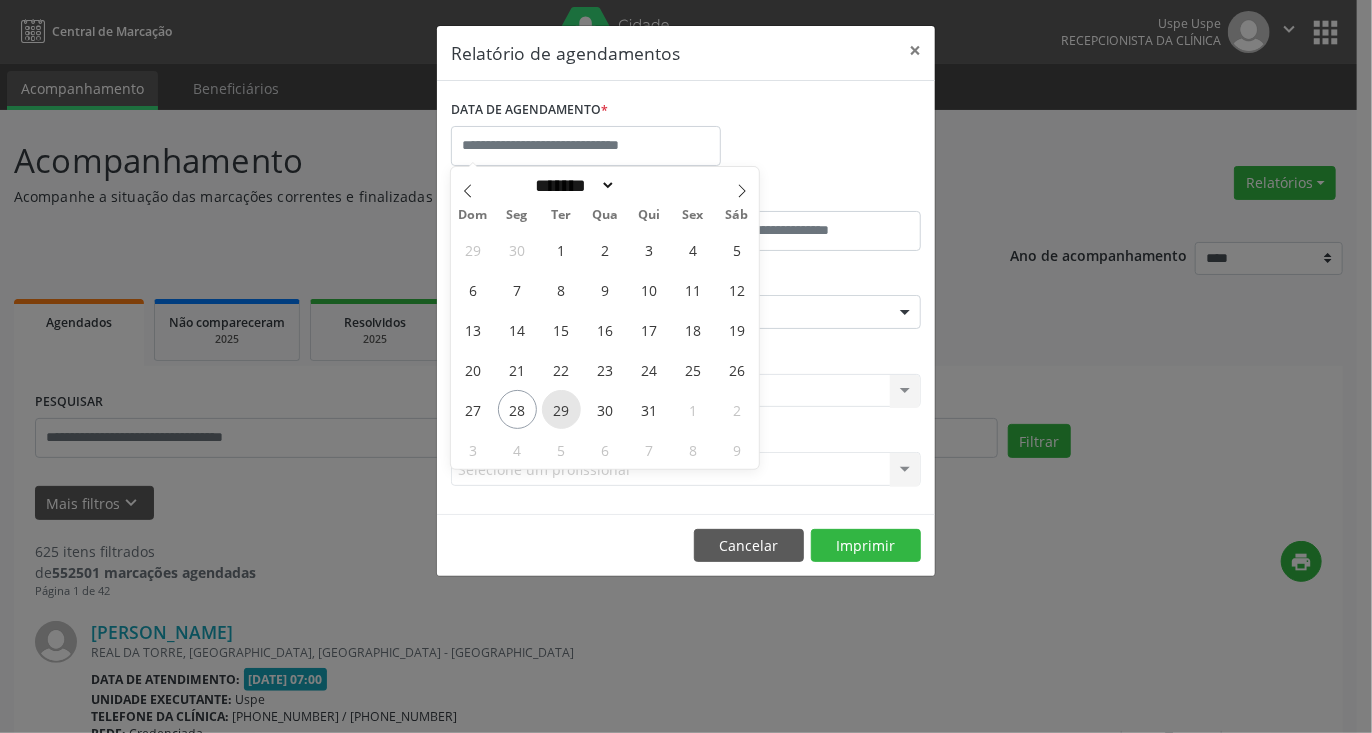 click on "29" at bounding box center (561, 409) 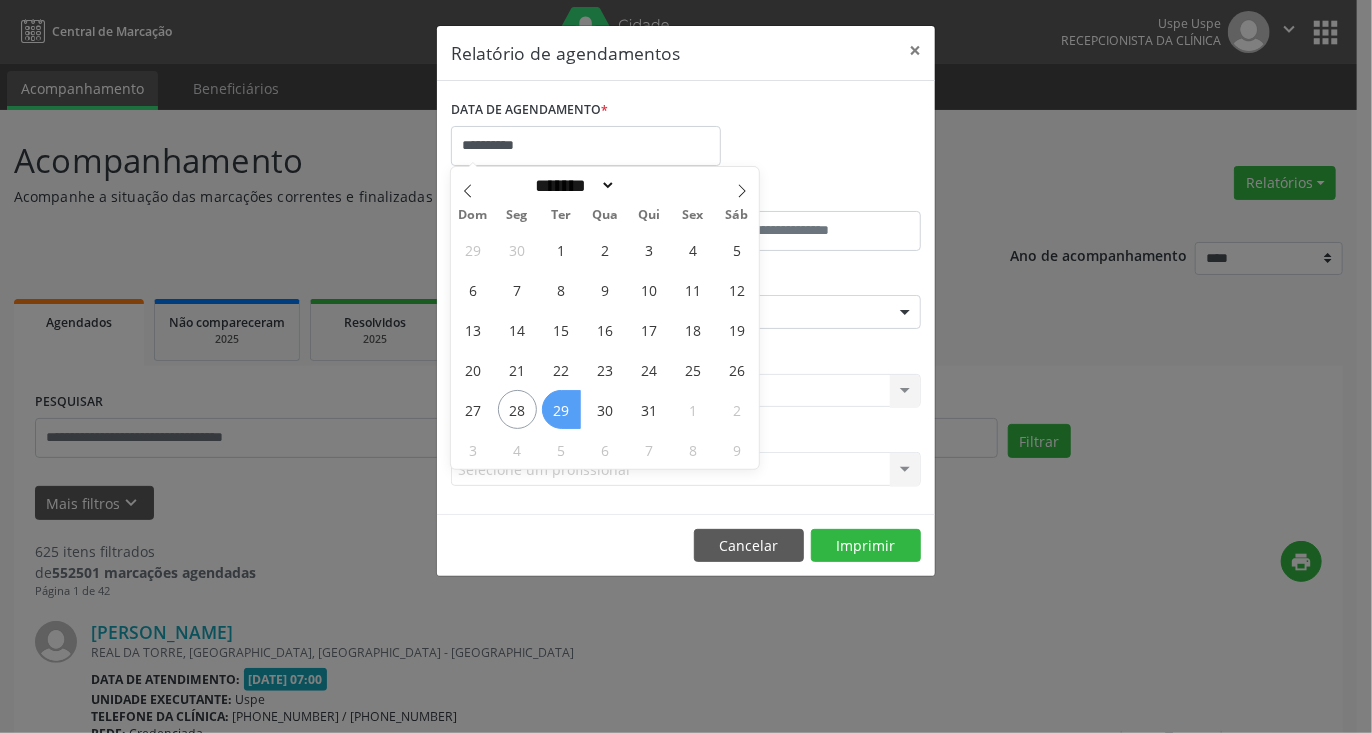 click on "29" at bounding box center (561, 409) 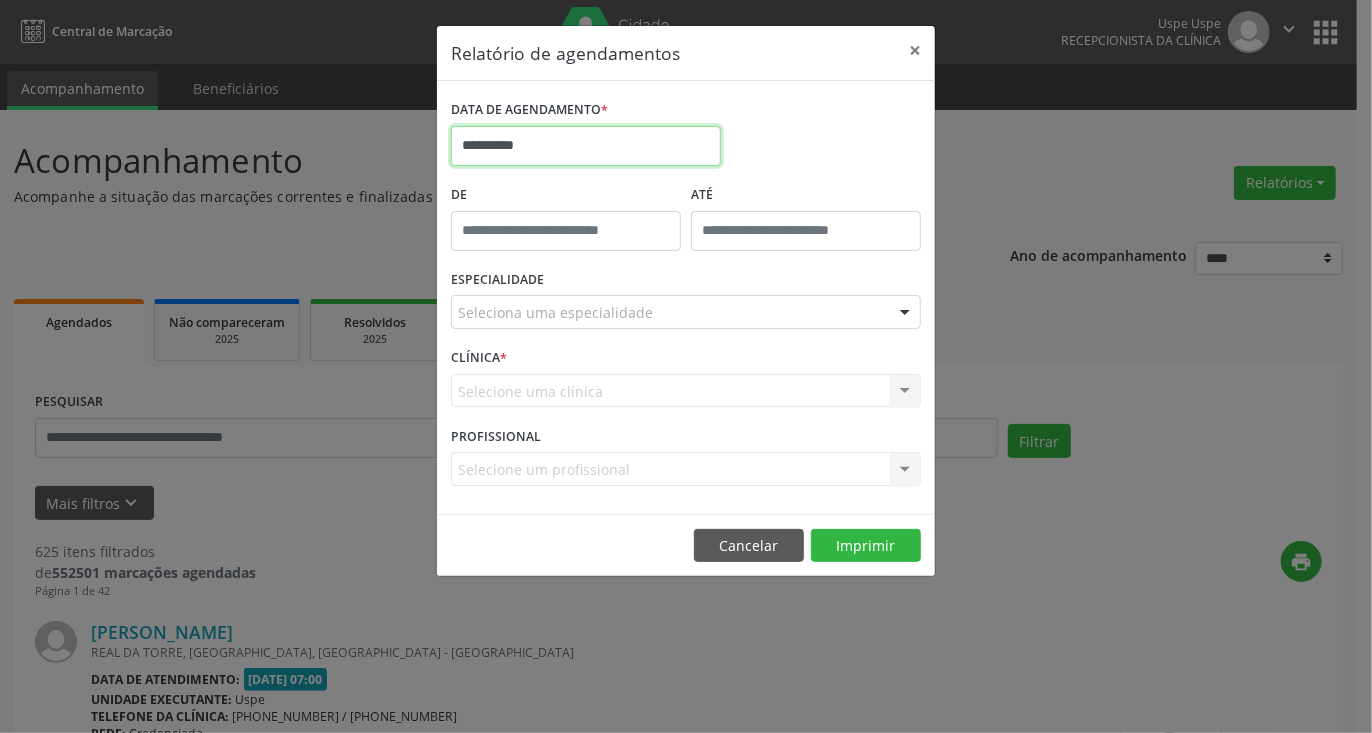 click on "**********" at bounding box center [586, 146] 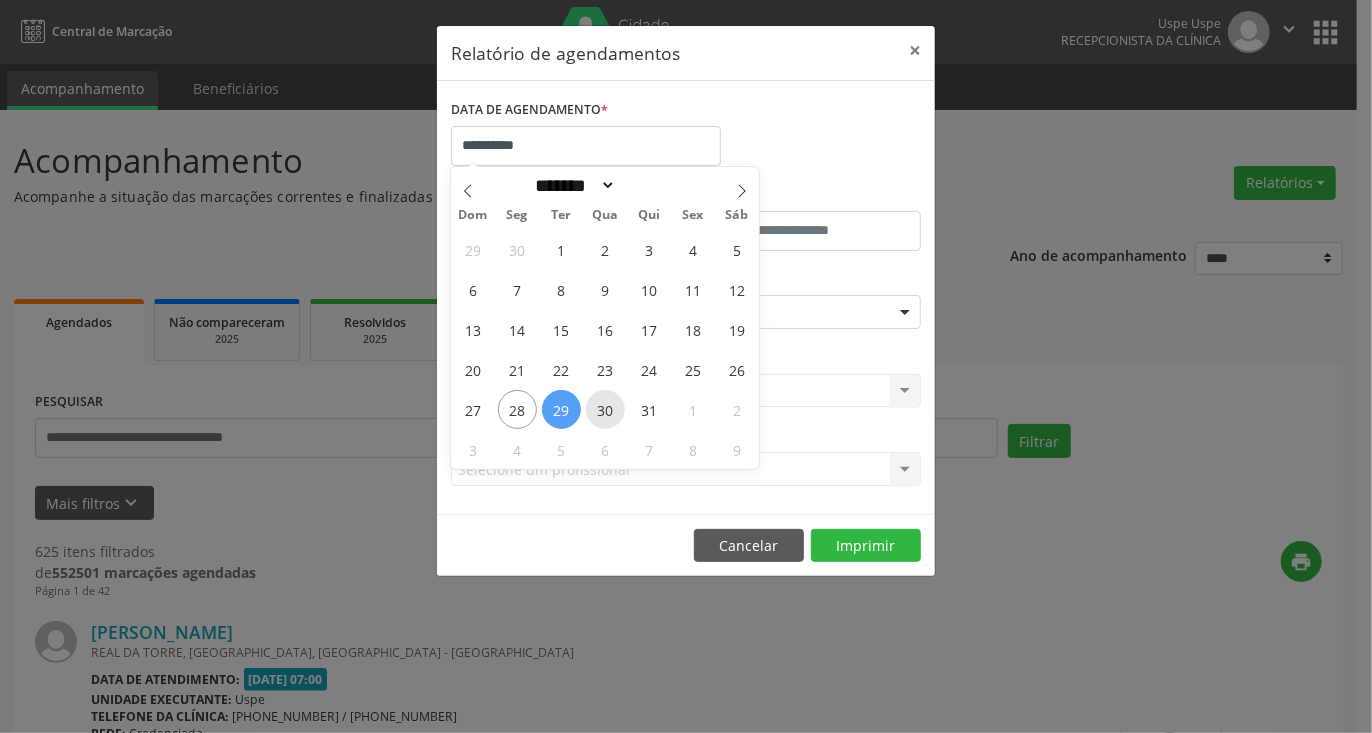 drag, startPoint x: 573, startPoint y: 406, endPoint x: 610, endPoint y: 412, distance: 37.48333 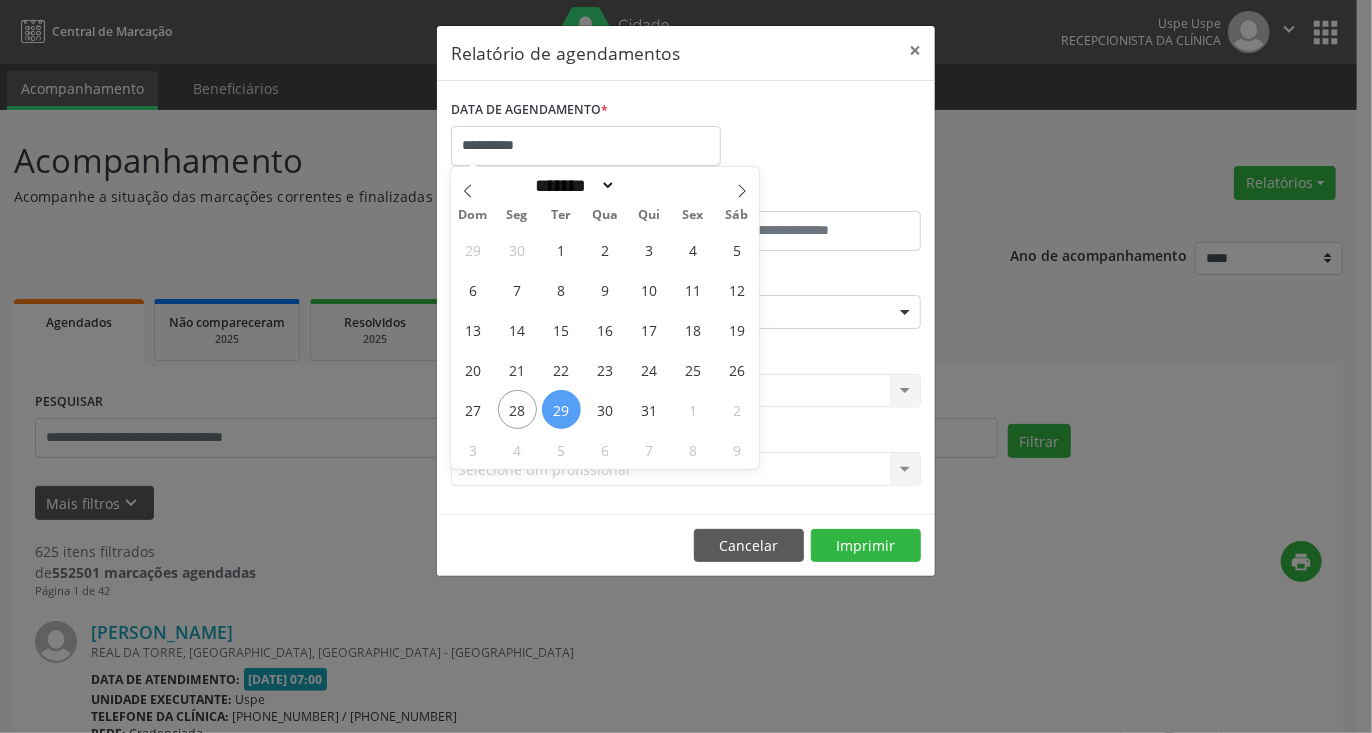 drag, startPoint x: 603, startPoint y: 404, endPoint x: 542, endPoint y: 404, distance: 61 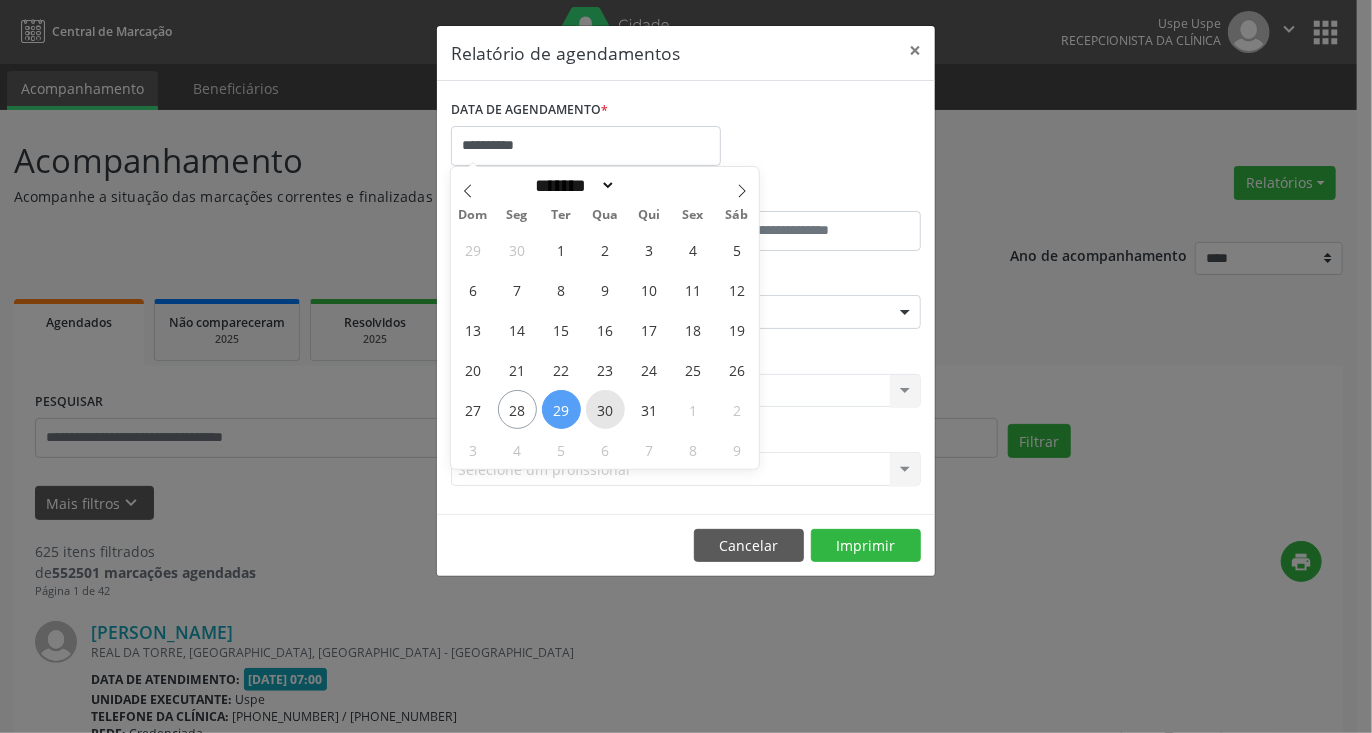 drag, startPoint x: 556, startPoint y: 404, endPoint x: 608, endPoint y: 403, distance: 52.009613 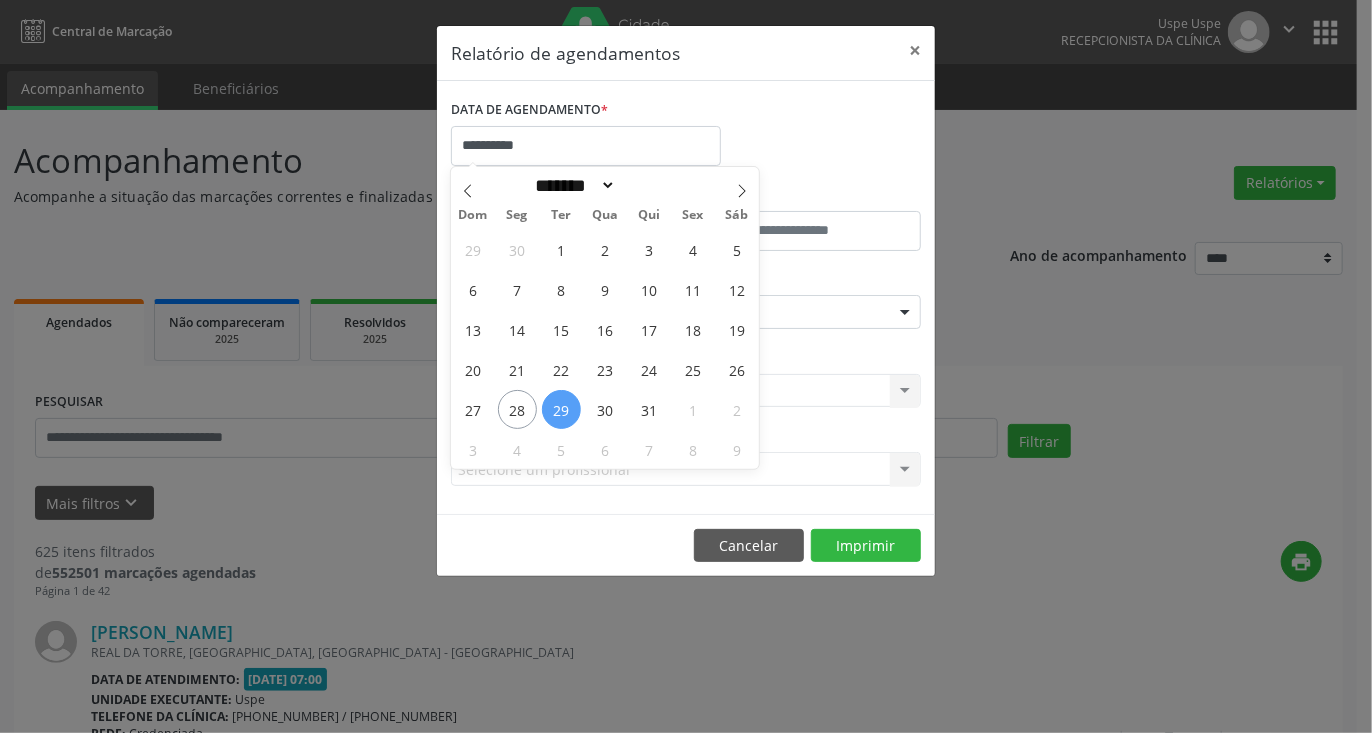 drag, startPoint x: 622, startPoint y: 419, endPoint x: 569, endPoint y: 408, distance: 54.129475 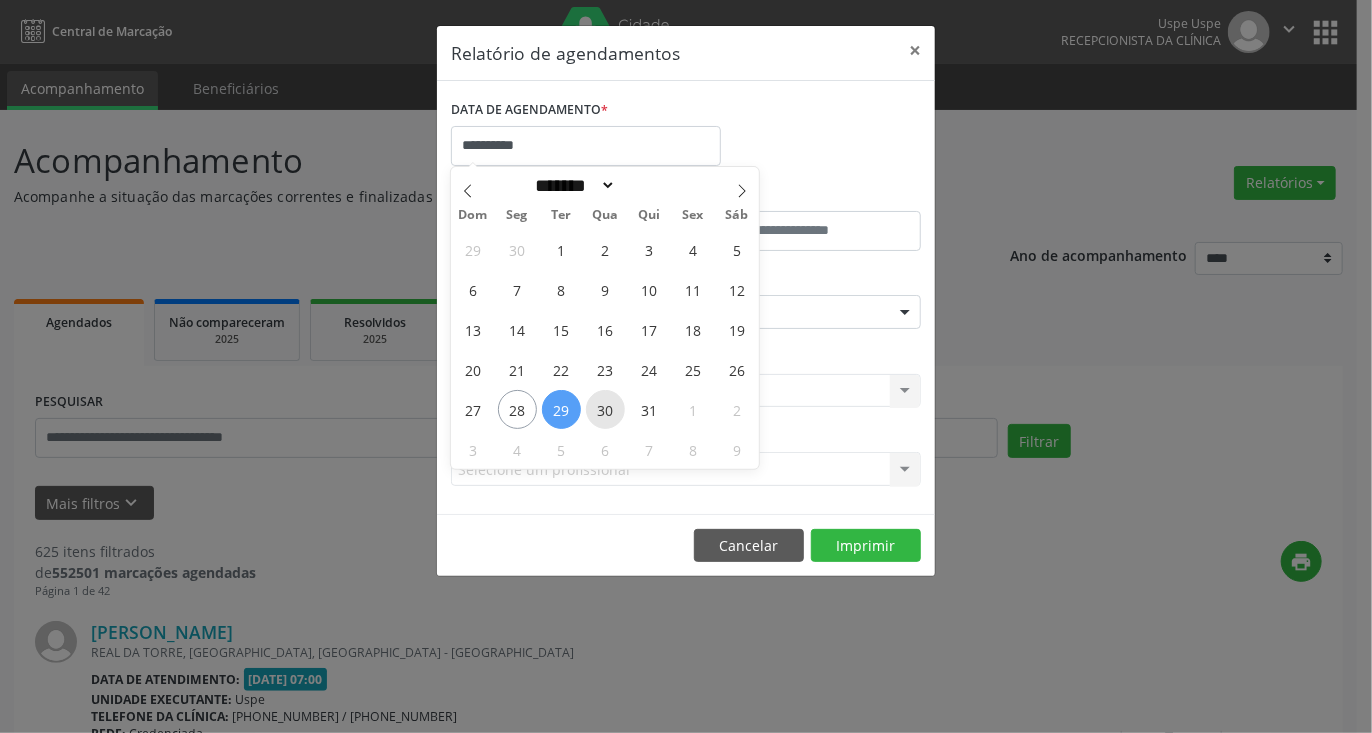 click on "30" at bounding box center (605, 409) 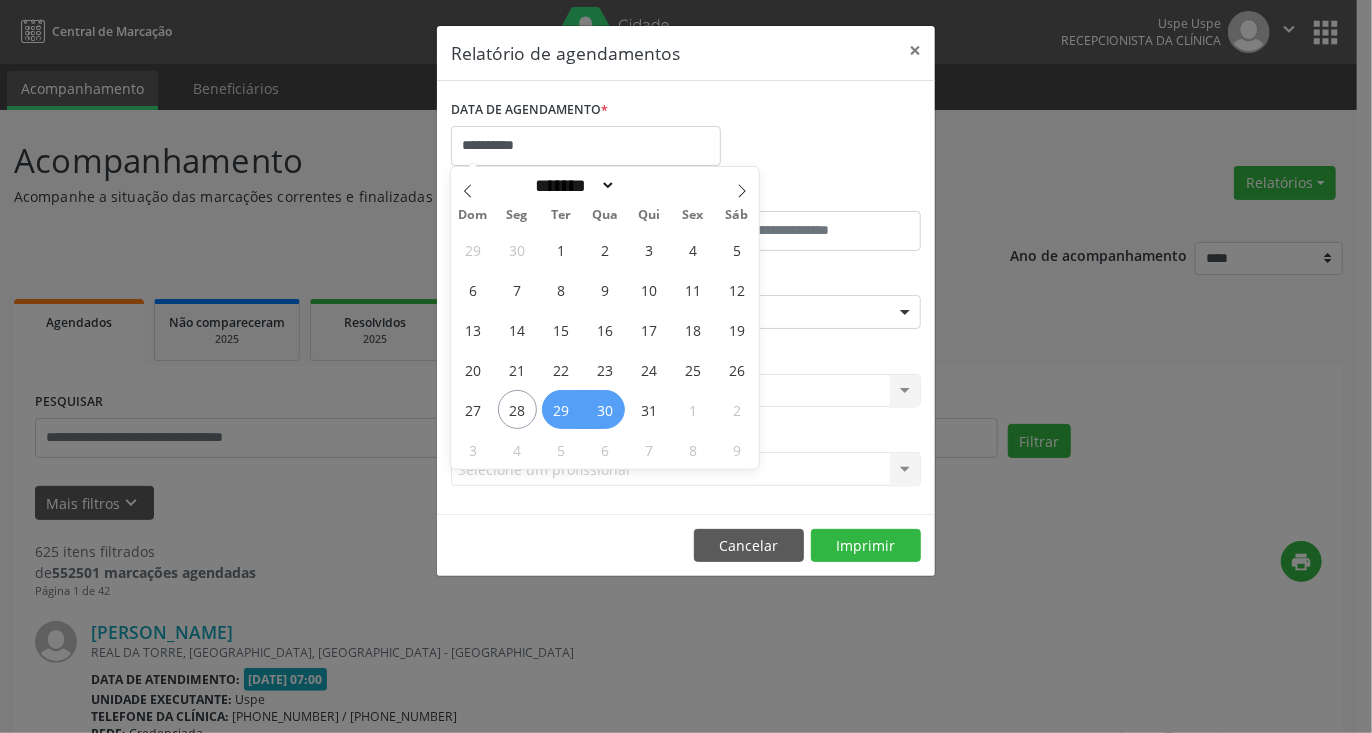 click on "29" at bounding box center (561, 409) 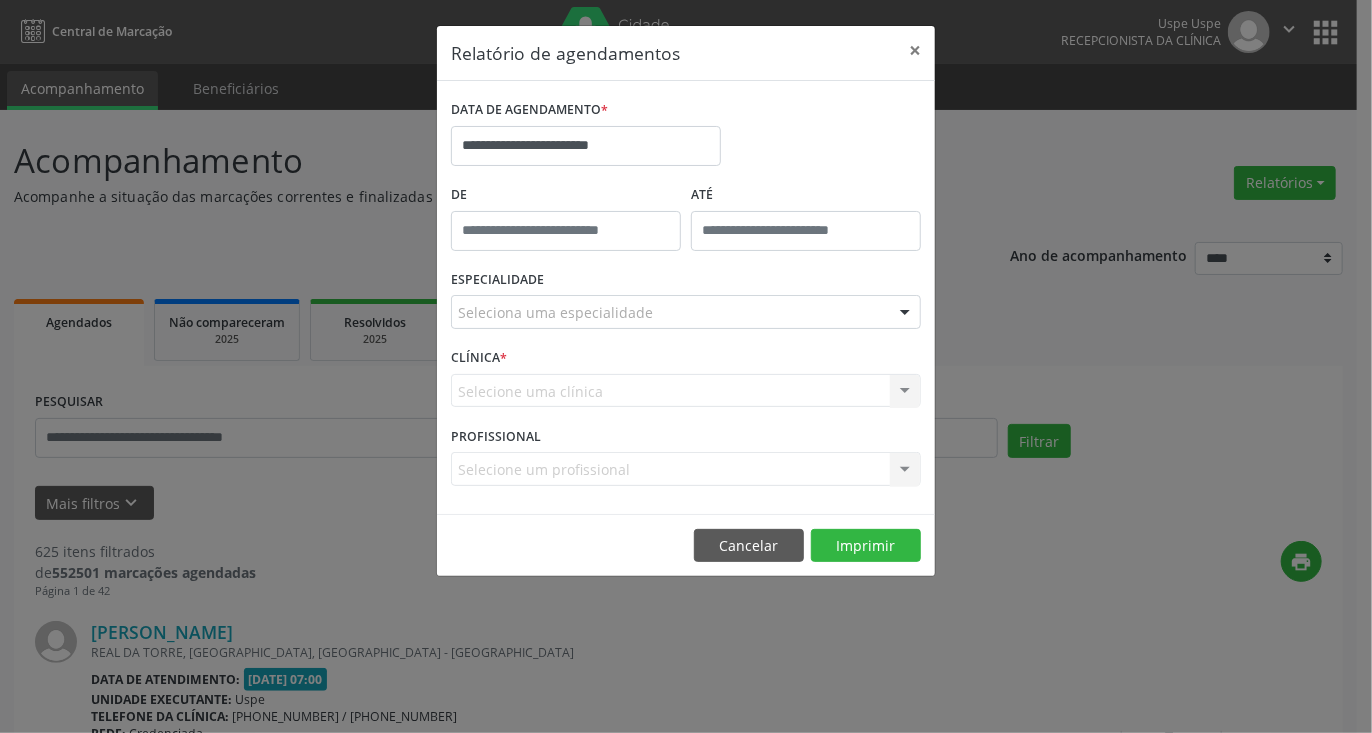 click on "Selecione uma clínica
Nenhum resultado encontrado para: "   "
Não há nenhuma opção para ser exibida." at bounding box center [686, 391] 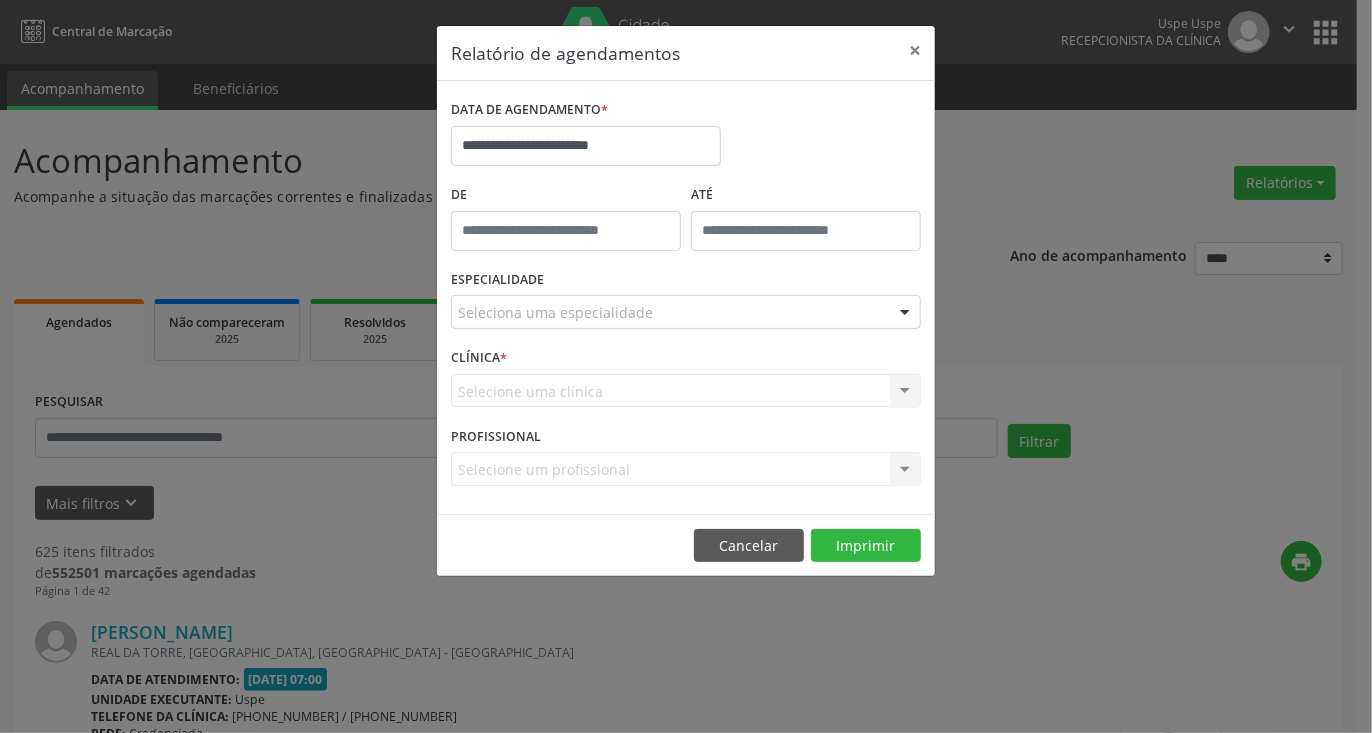 click on "Seleciona uma especialidade" at bounding box center (686, 312) 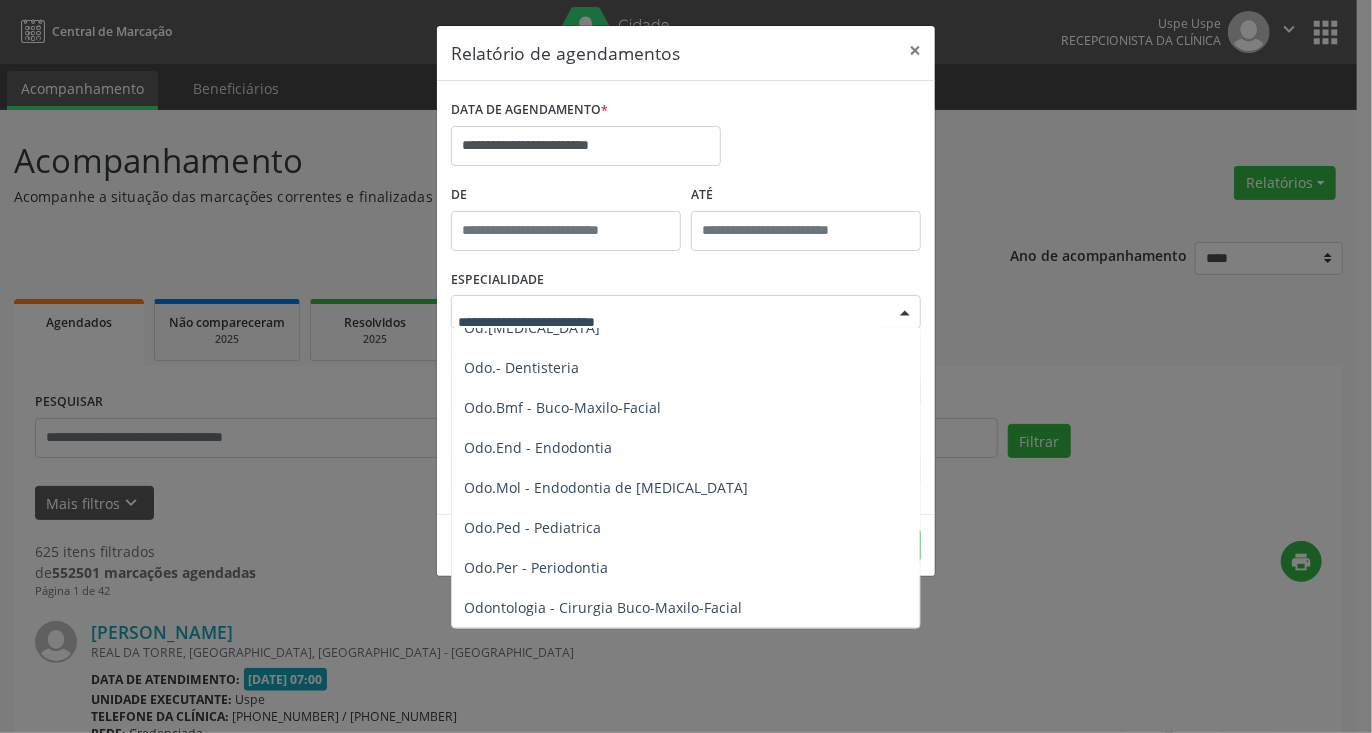 scroll, scrollTop: 1800, scrollLeft: 0, axis: vertical 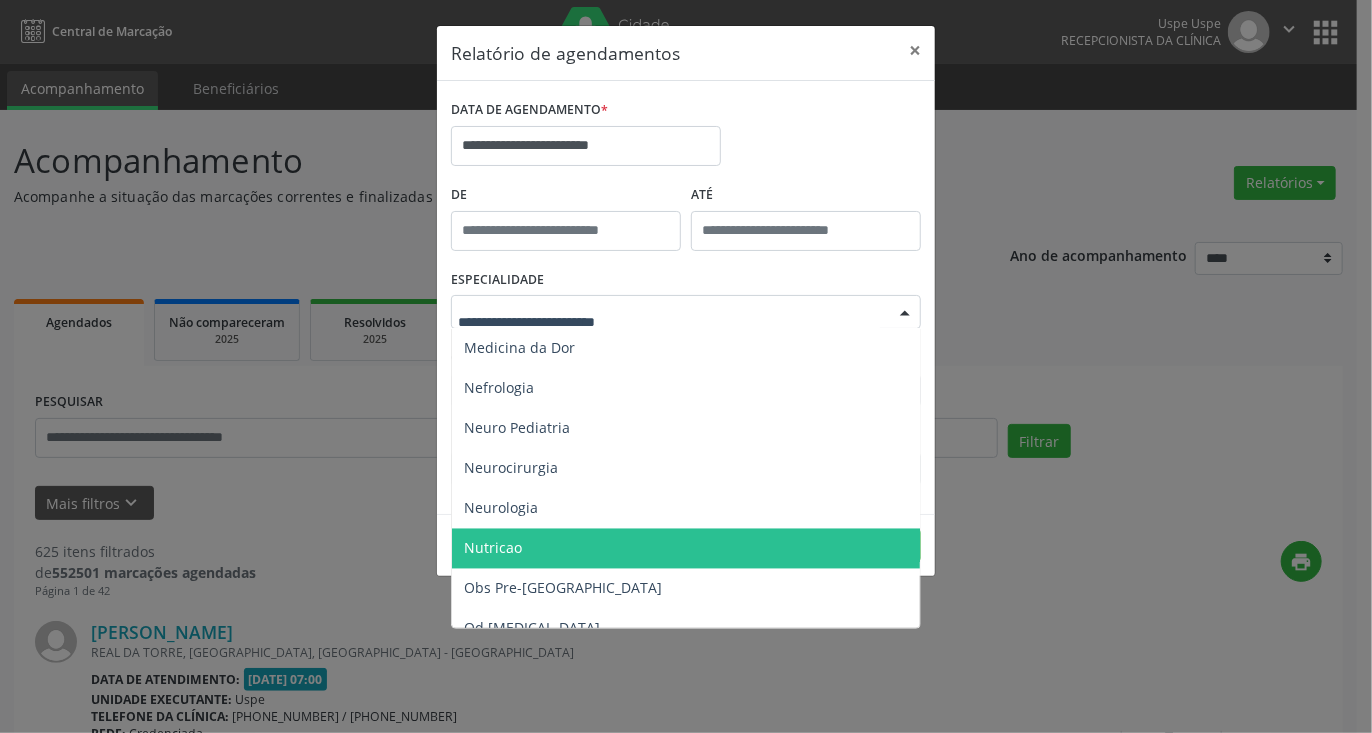 click on "Nutricao" at bounding box center [493, 548] 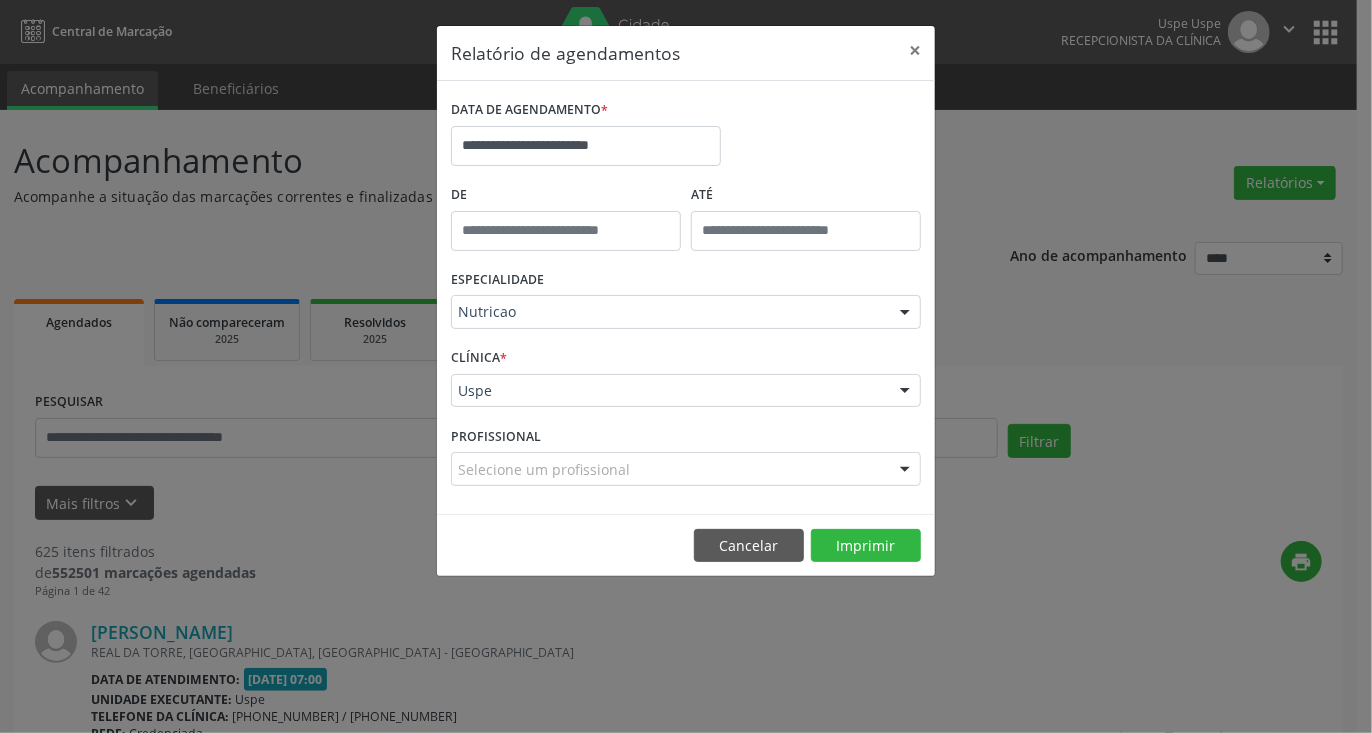 click on "Selecione um profissional" at bounding box center (686, 469) 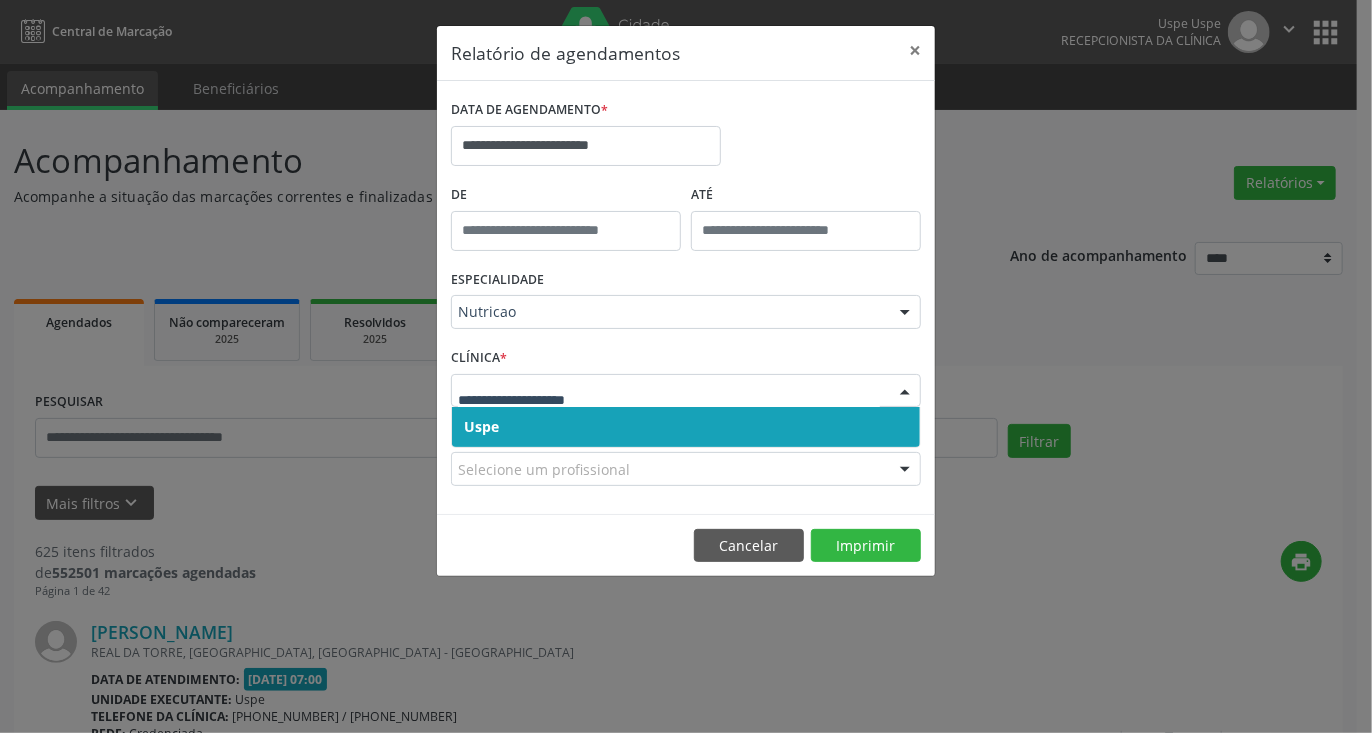 click on "Uspe" at bounding box center [686, 427] 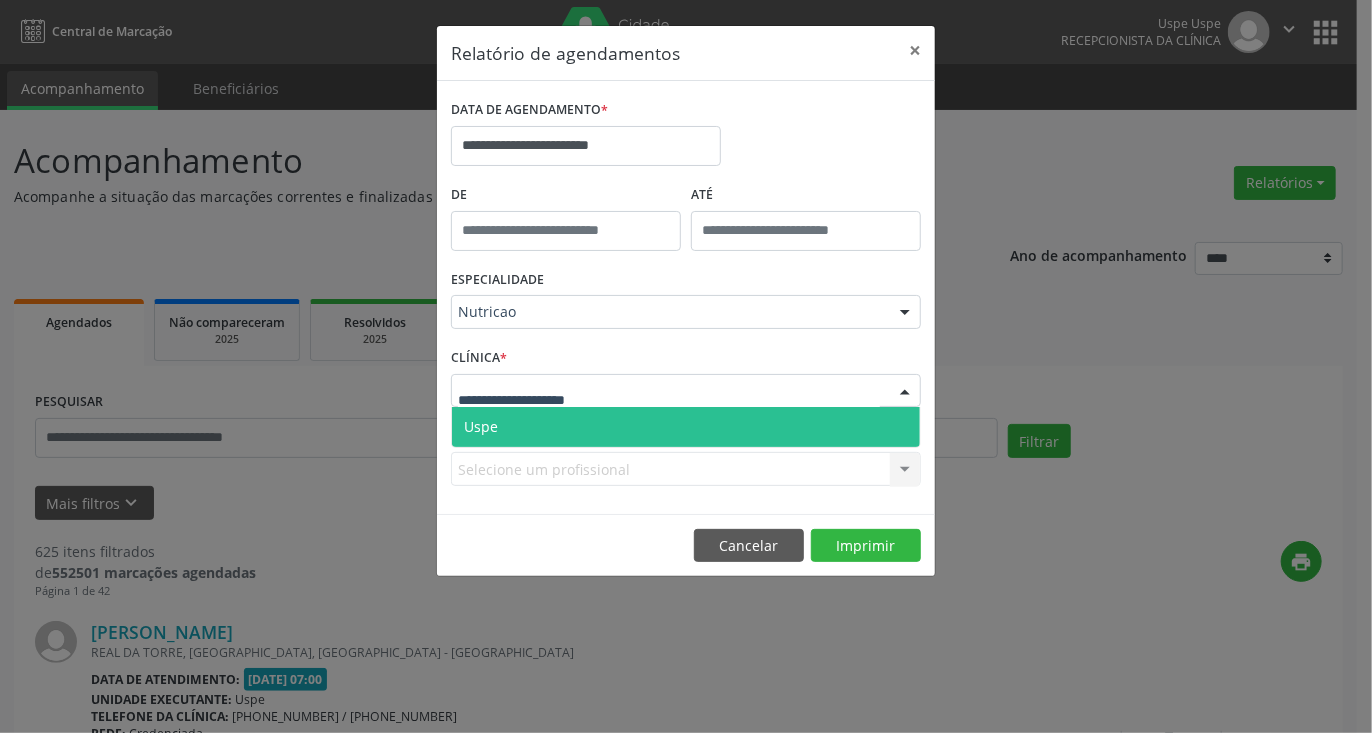 click at bounding box center (686, 391) 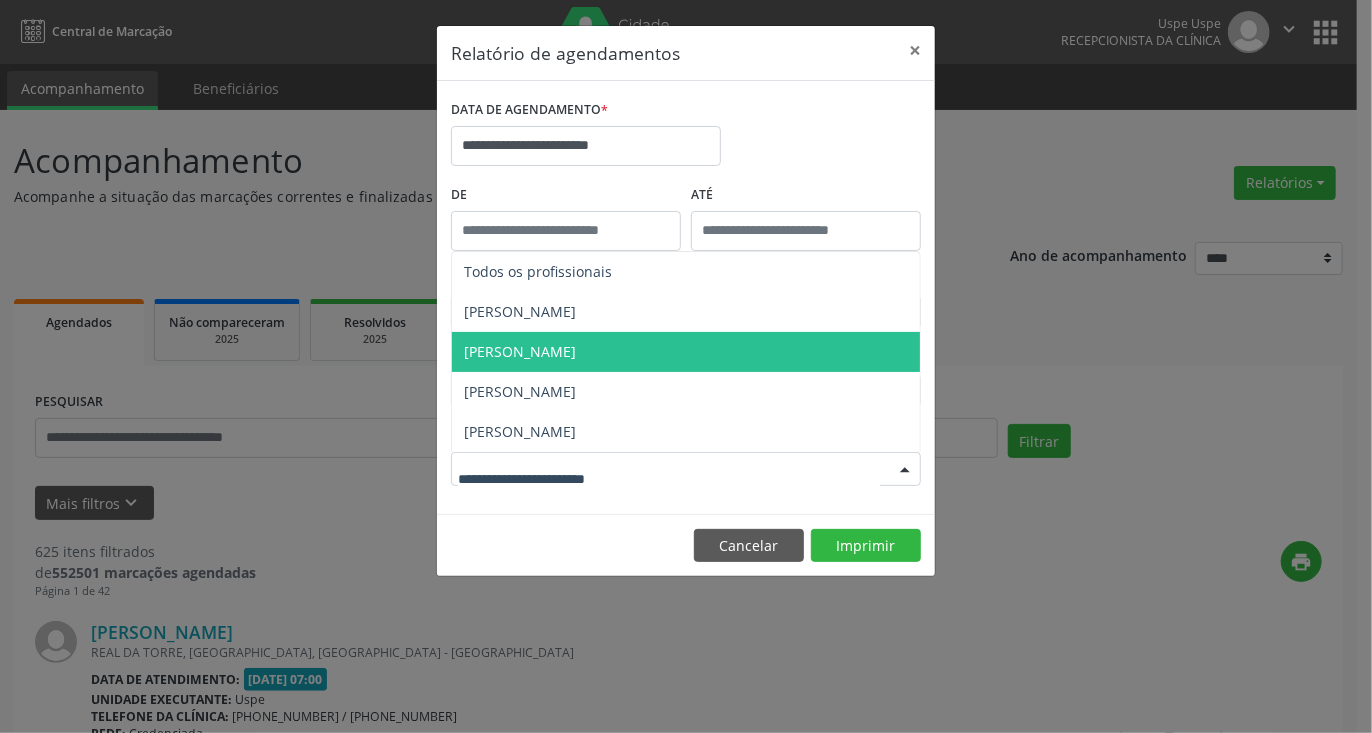 click on "[PERSON_NAME]" at bounding box center (520, 351) 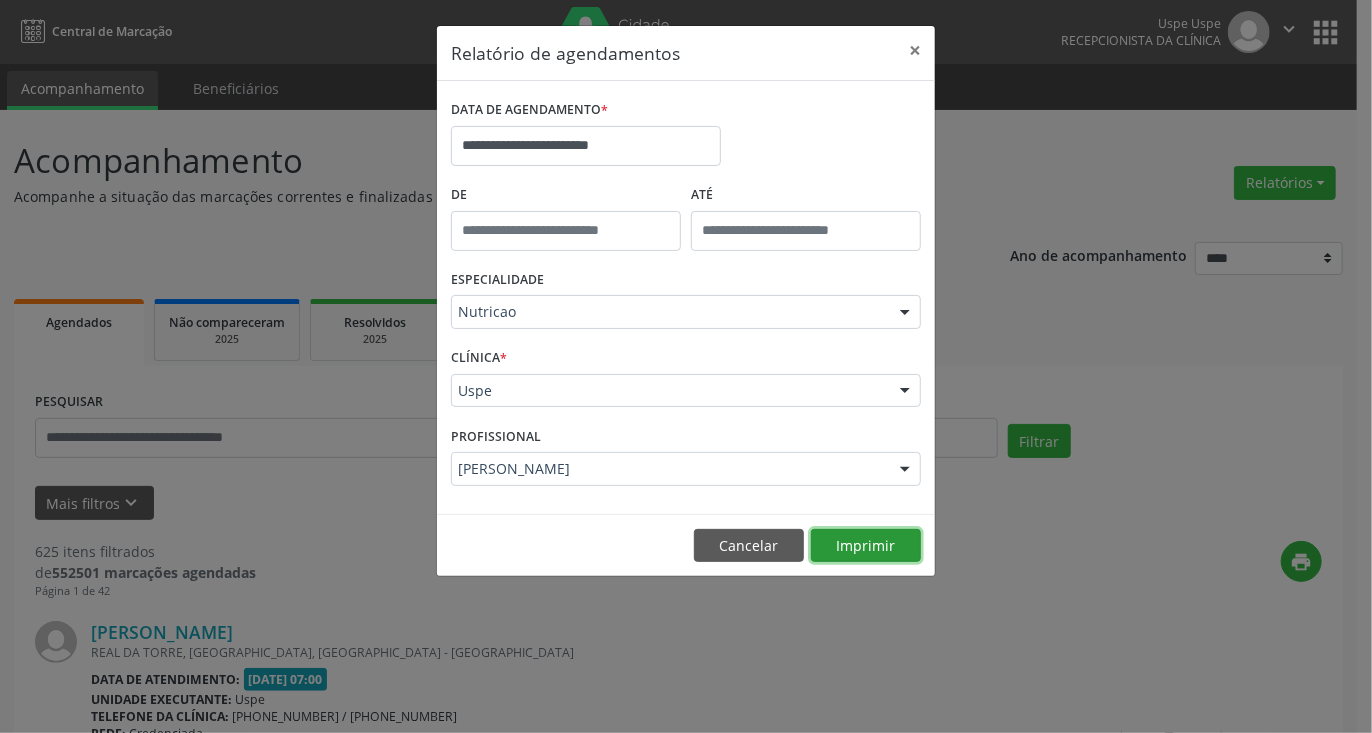 click on "Imprimir" at bounding box center (866, 546) 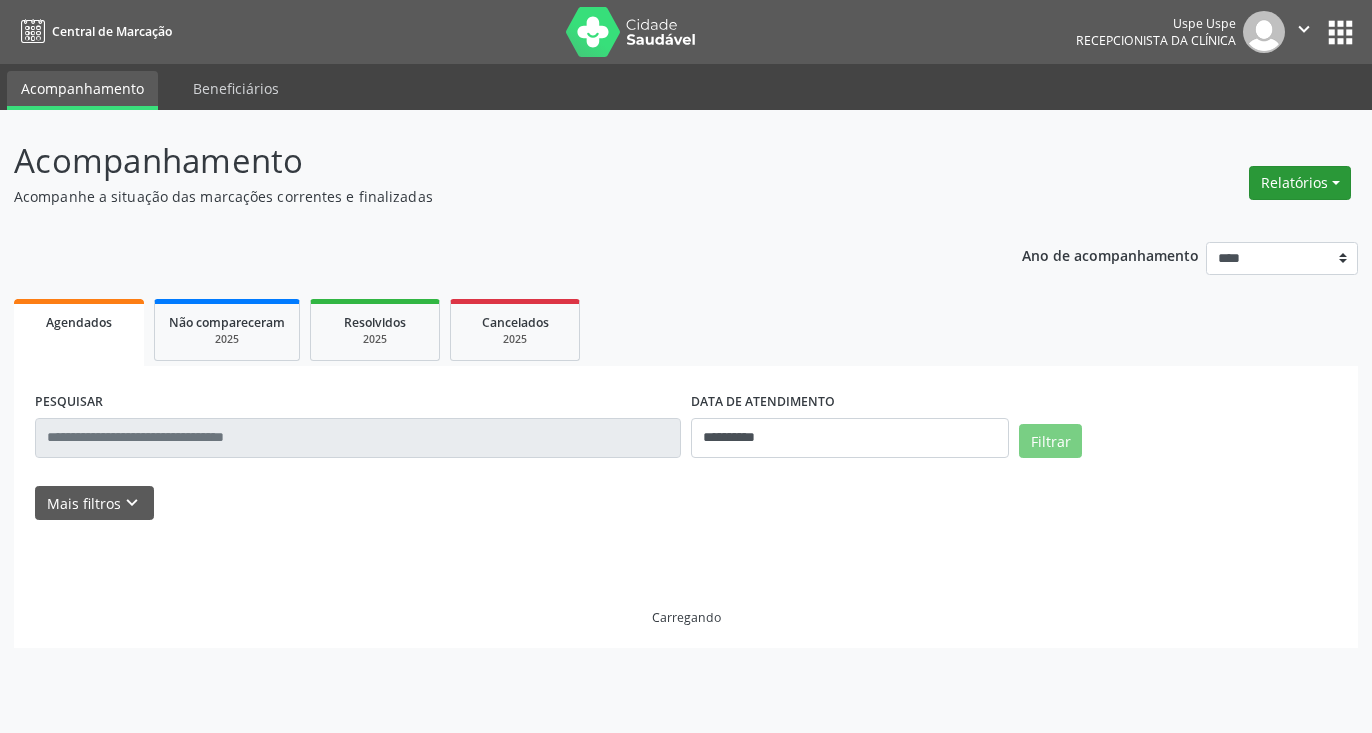 click on "Relatórios" at bounding box center (1300, 183) 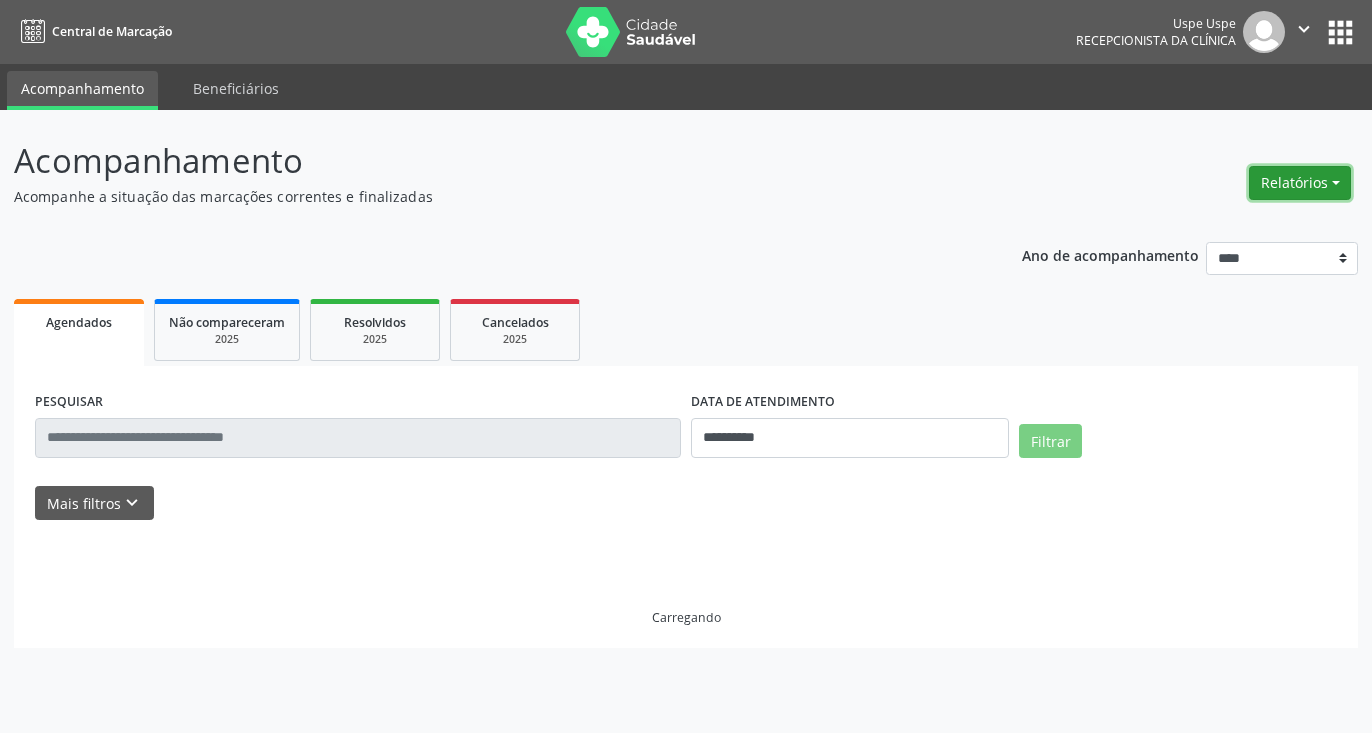 scroll, scrollTop: 0, scrollLeft: 0, axis: both 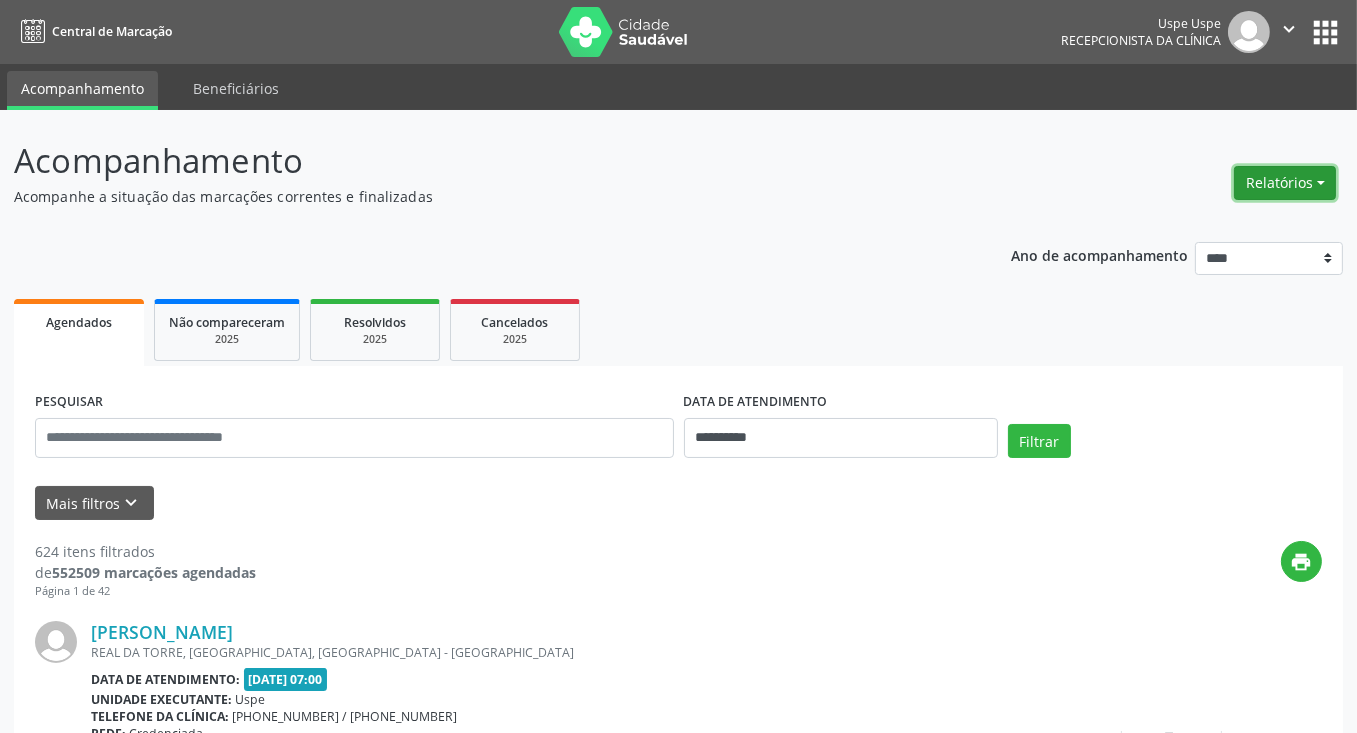 click on "Relatórios" at bounding box center (1285, 183) 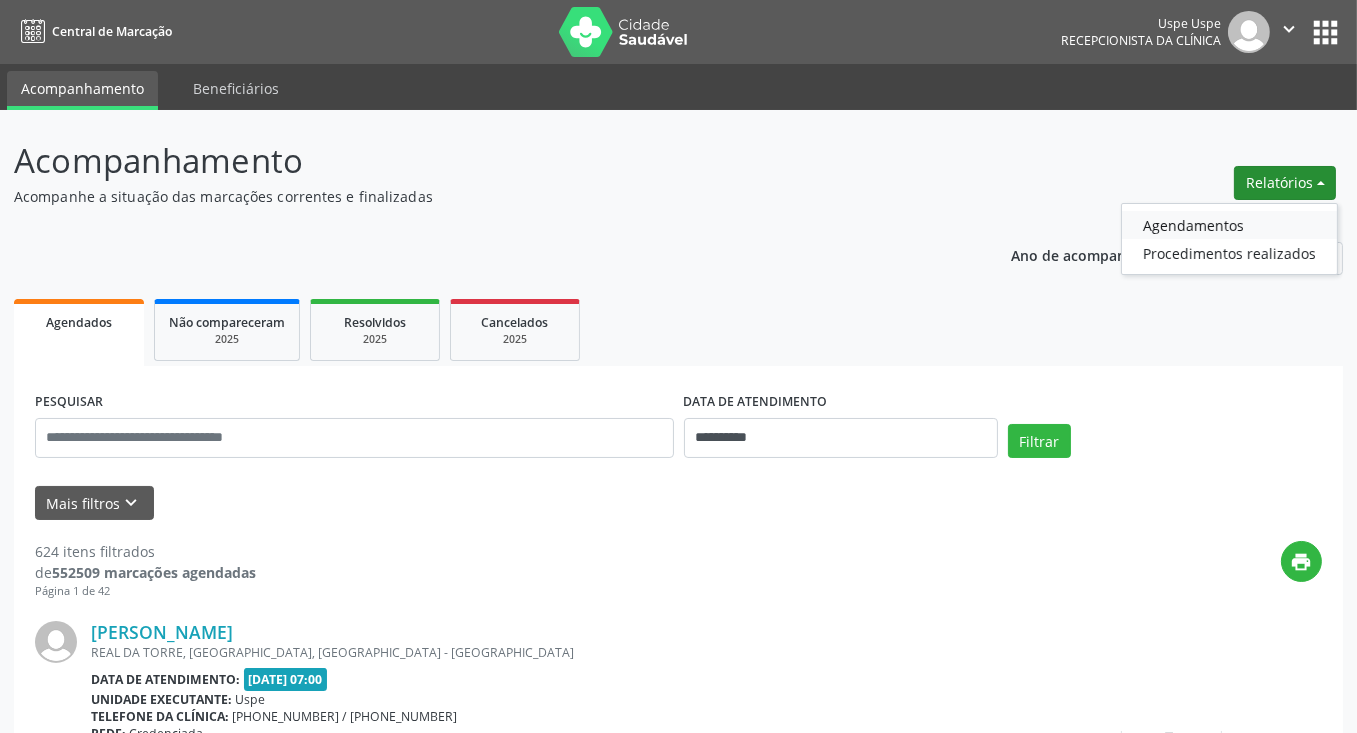click on "Agendamentos" at bounding box center [1229, 225] 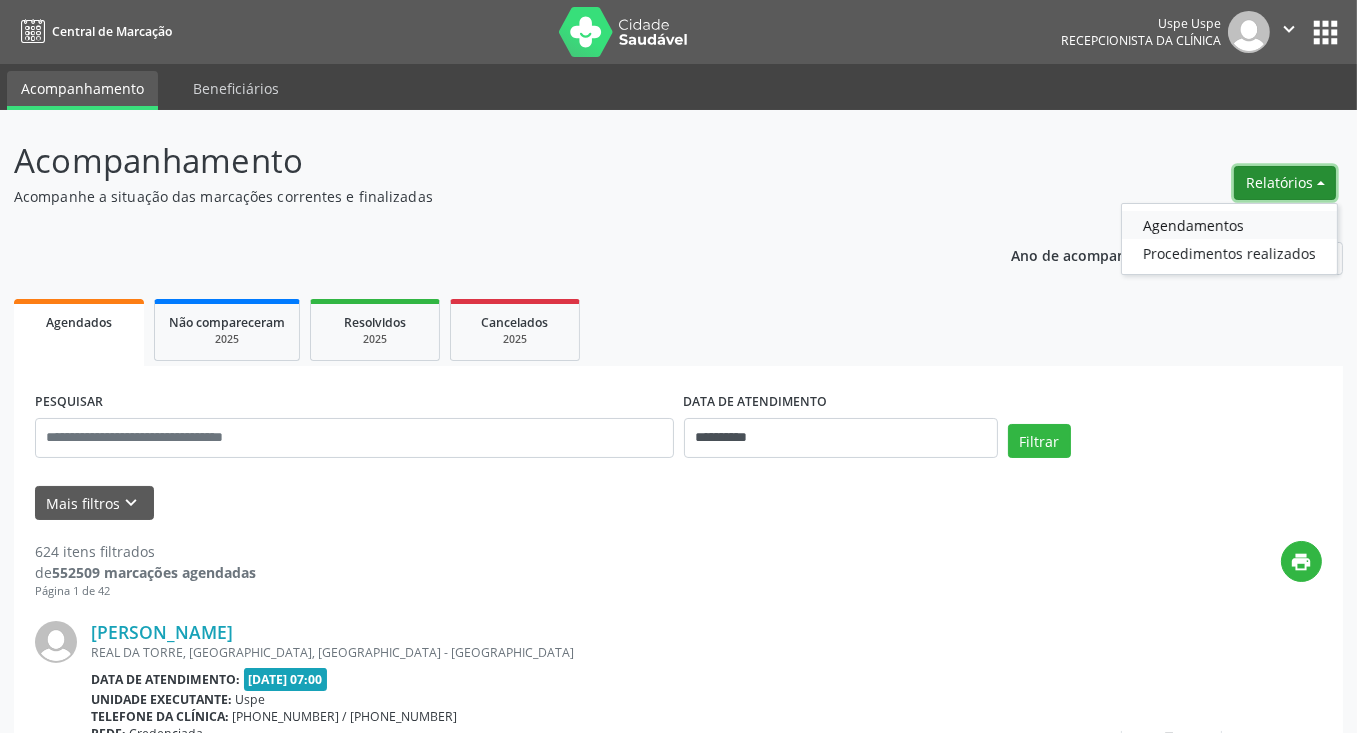 select on "*" 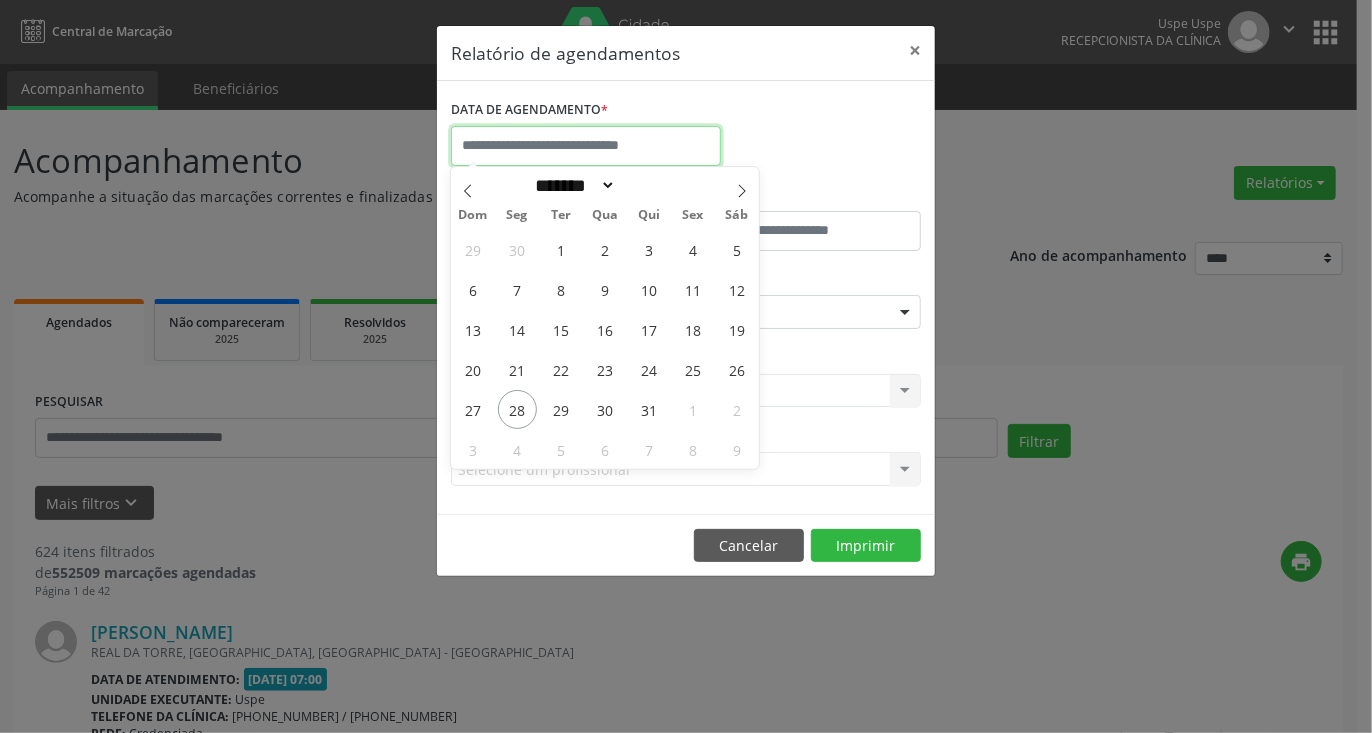 click at bounding box center [586, 146] 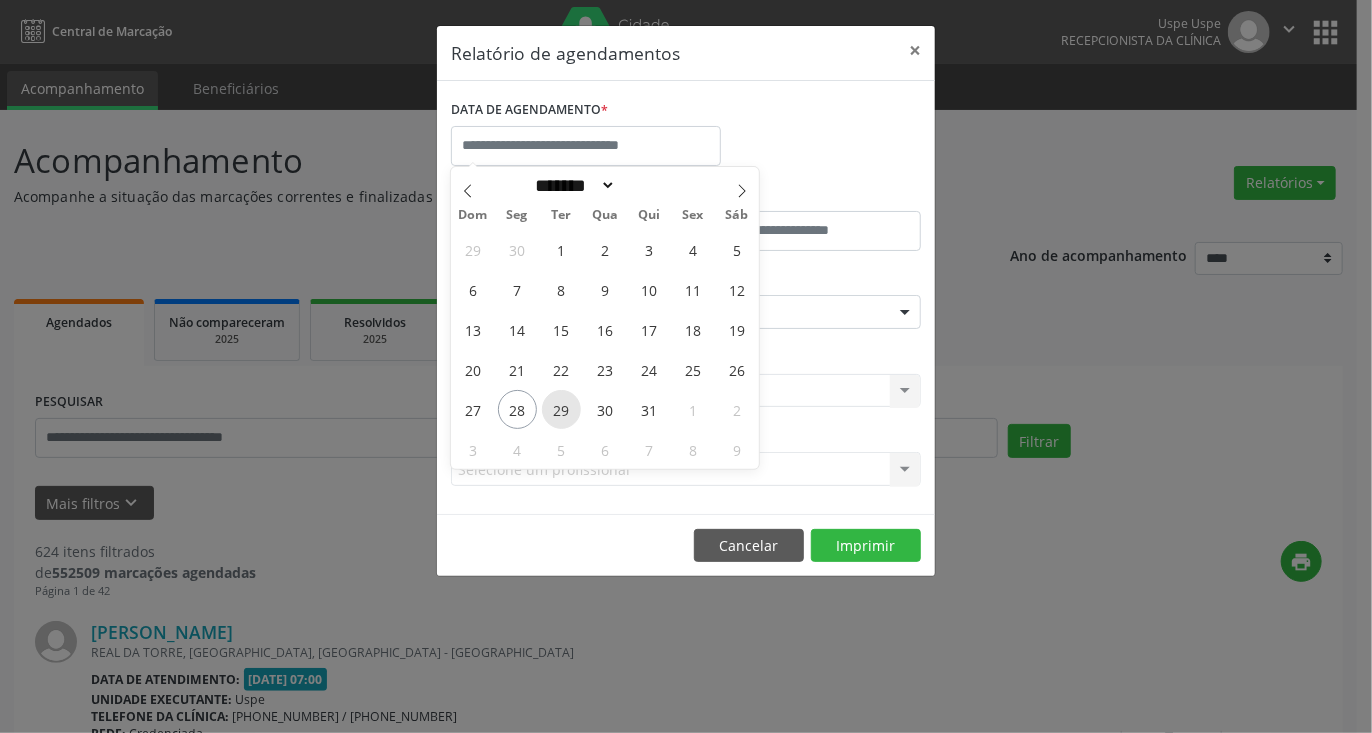 click on "29" at bounding box center [561, 409] 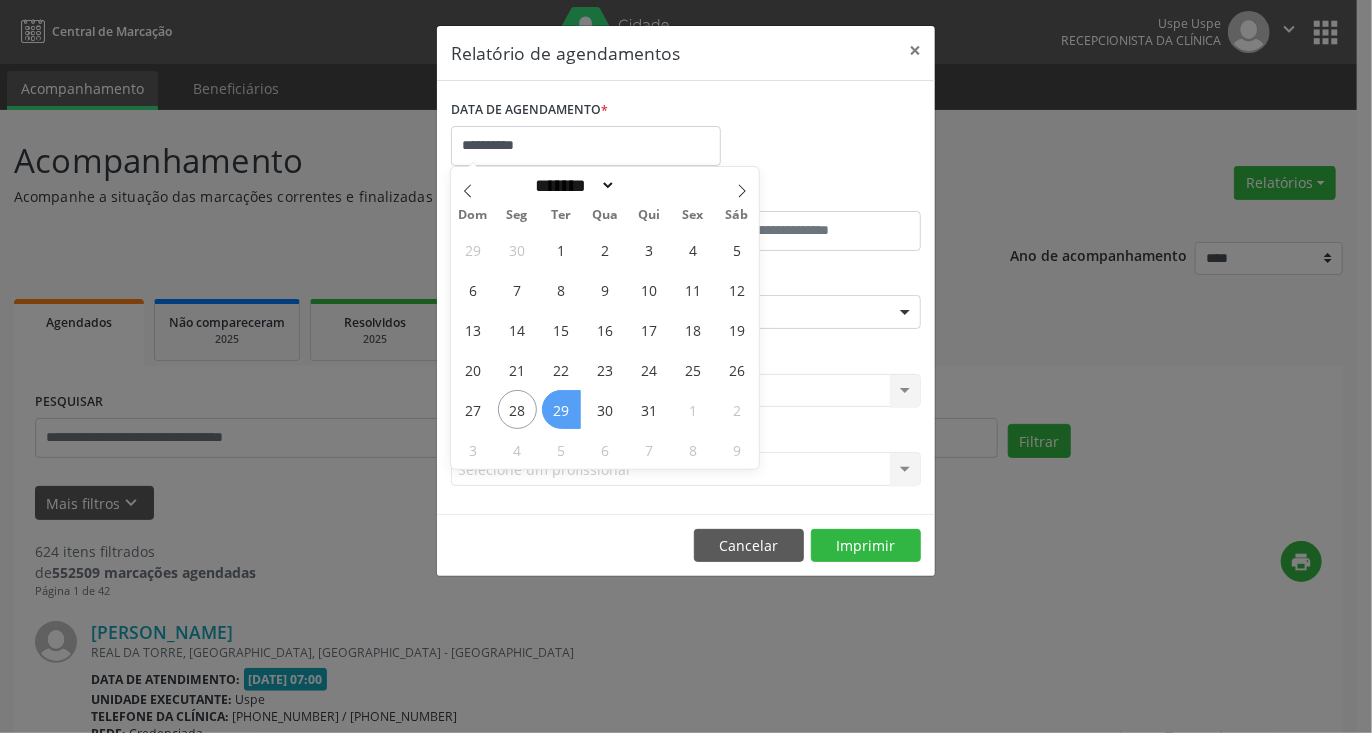 click on "29" at bounding box center (561, 409) 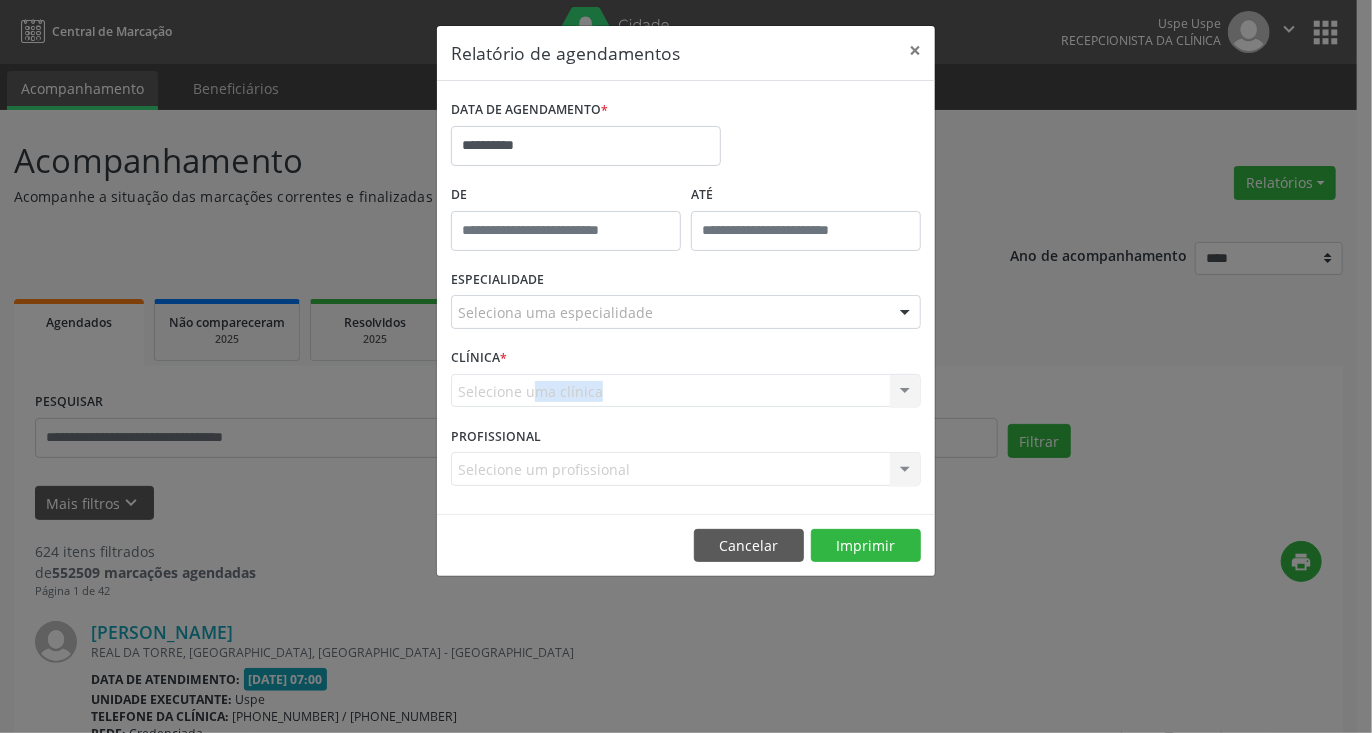 click on "CLÍNICA
*
Selecione uma clínica
Nenhum resultado encontrado para: "   "
Não há nenhuma opção para ser exibida." at bounding box center (686, 382) 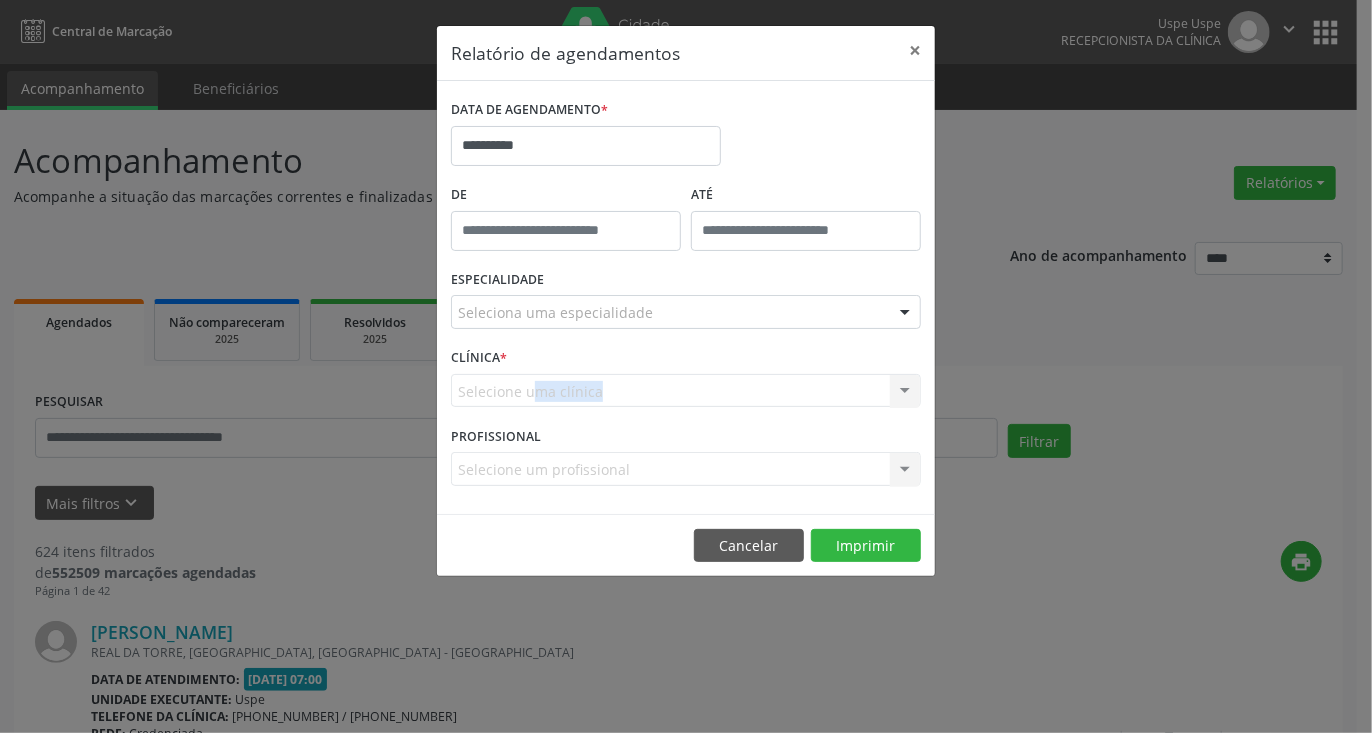 click at bounding box center [458, 322] 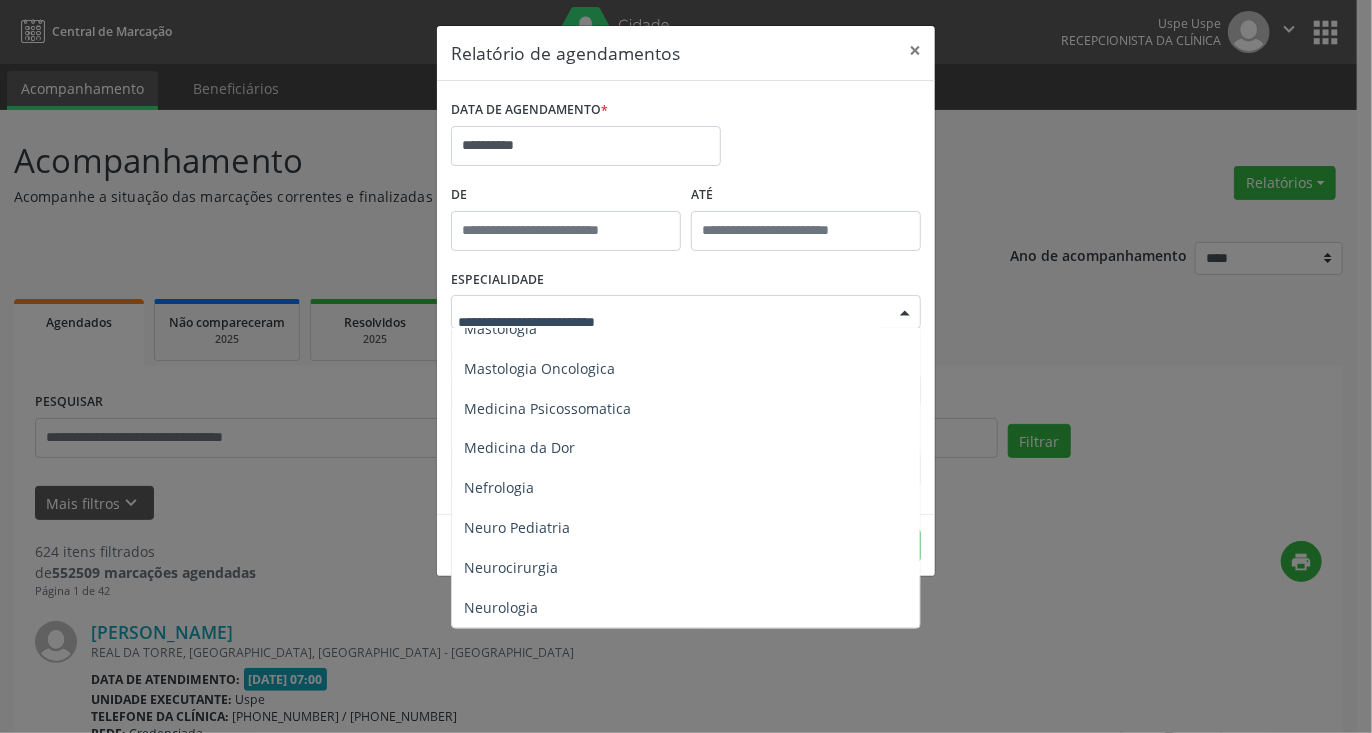 scroll, scrollTop: 1800, scrollLeft: 0, axis: vertical 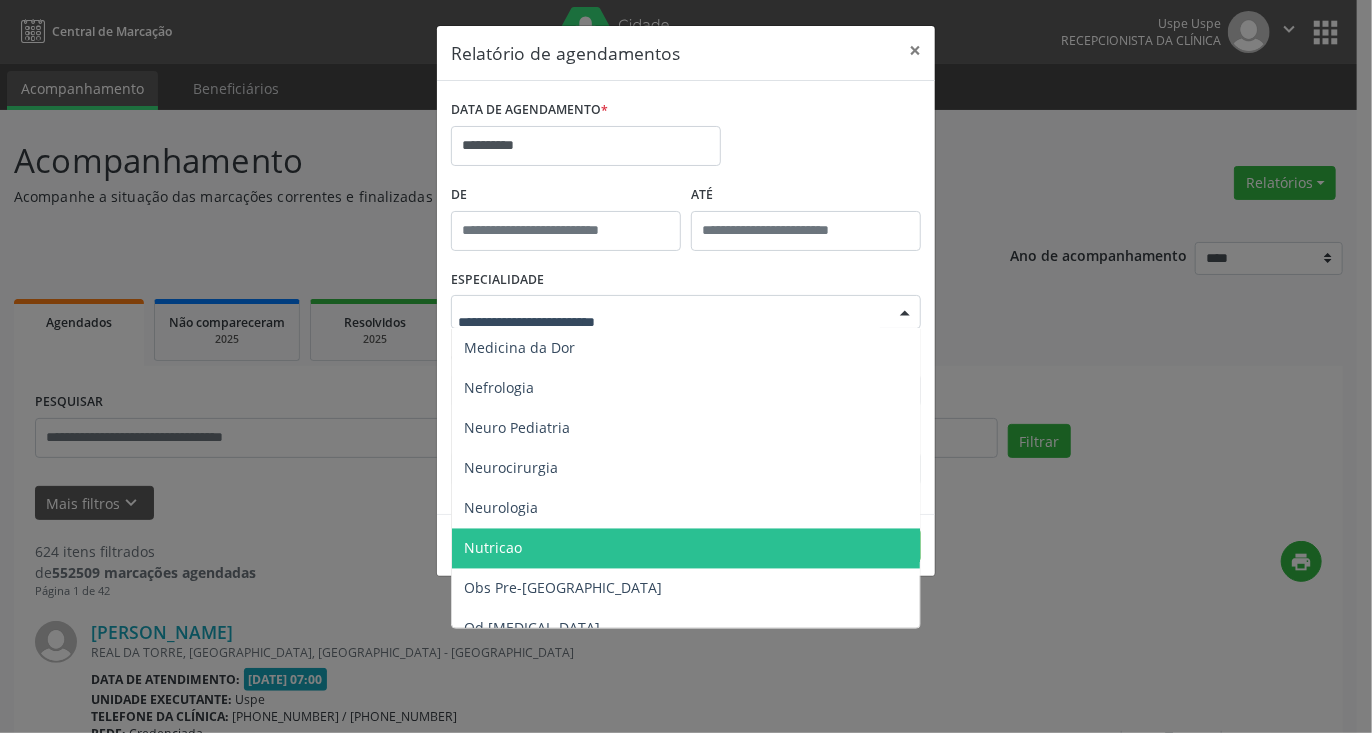 click on "Nutricao" at bounding box center (493, 548) 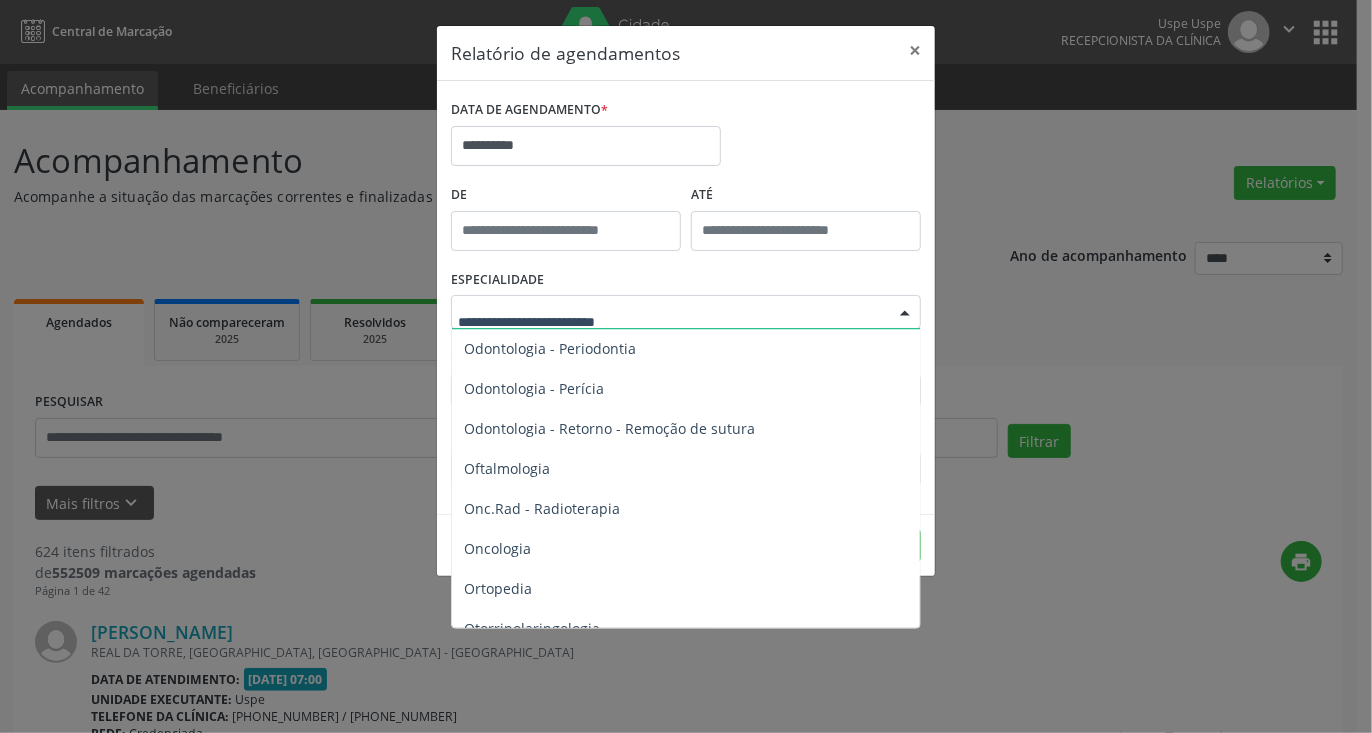 scroll, scrollTop: 2700, scrollLeft: 0, axis: vertical 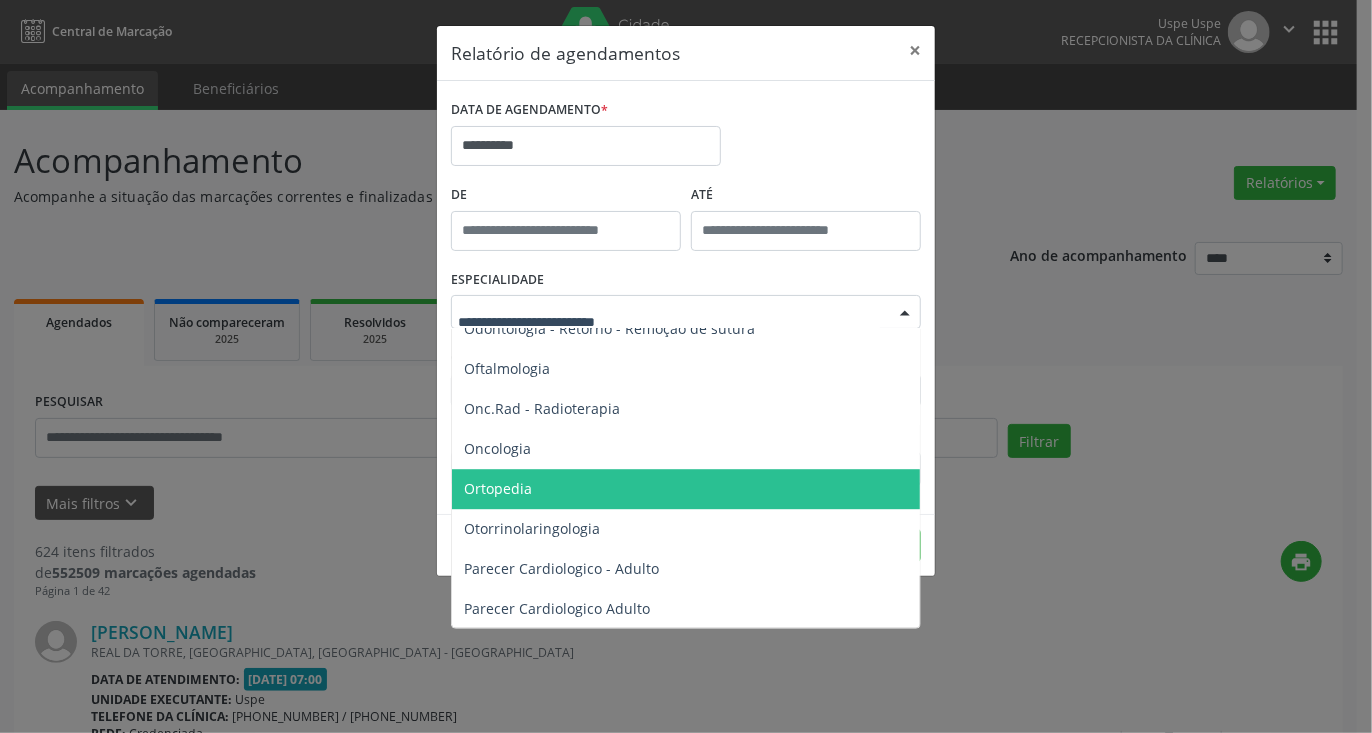 click on "Ortopedia" at bounding box center (498, 488) 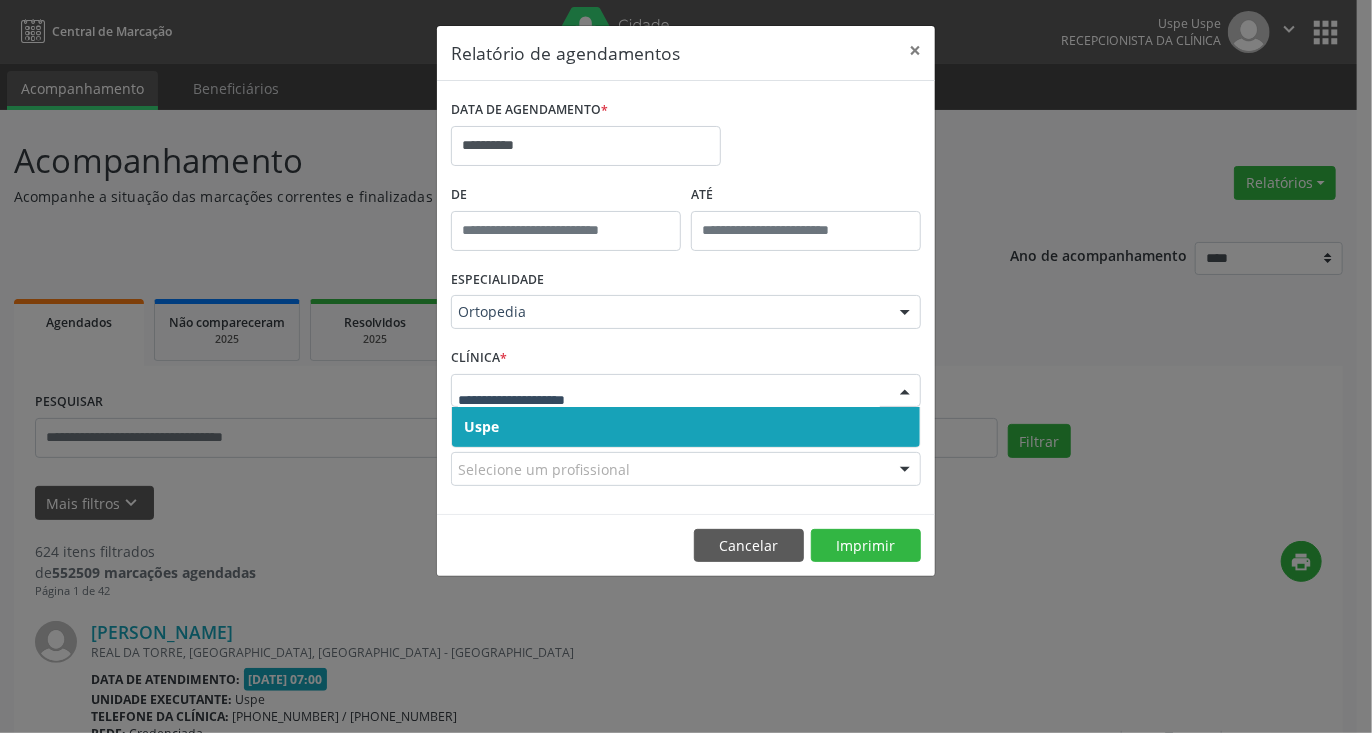 click at bounding box center (686, 391) 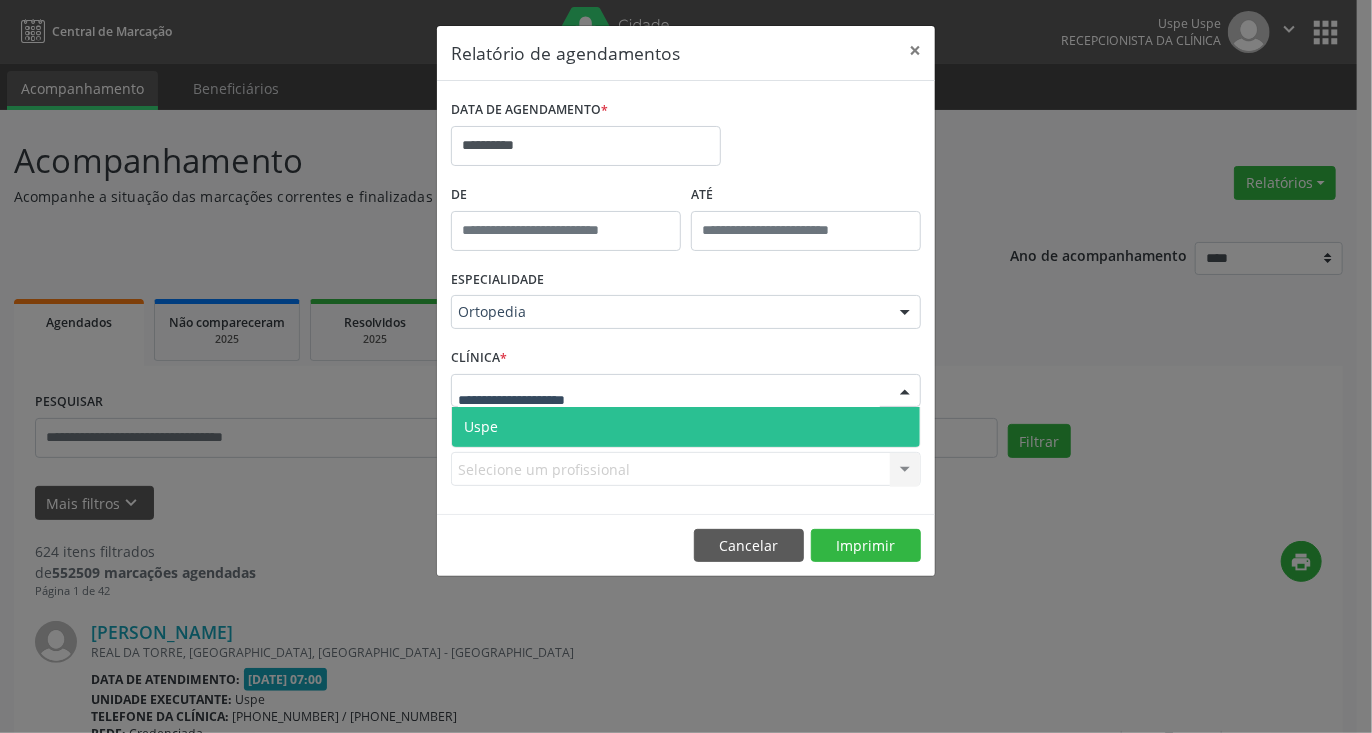 click at bounding box center (686, 391) 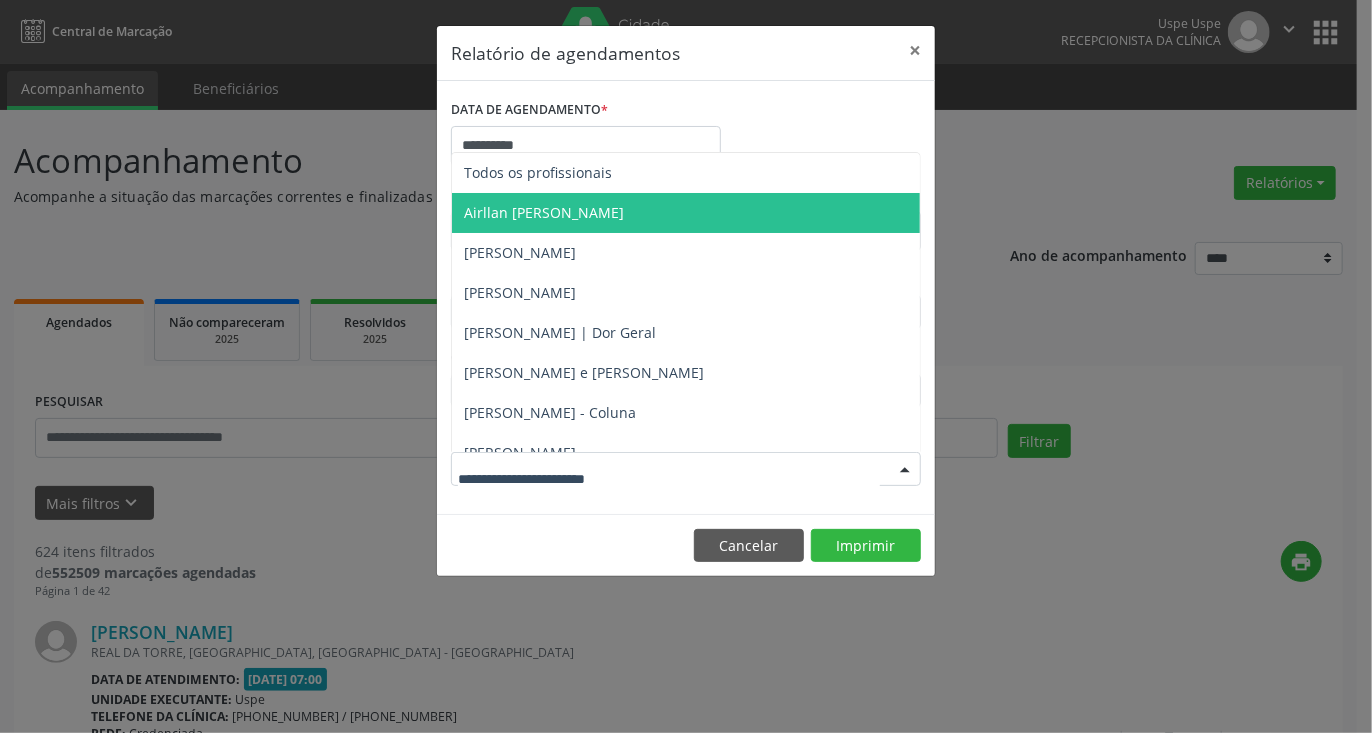 click on "Airllan Willames Matias Alves Silva" at bounding box center (544, 212) 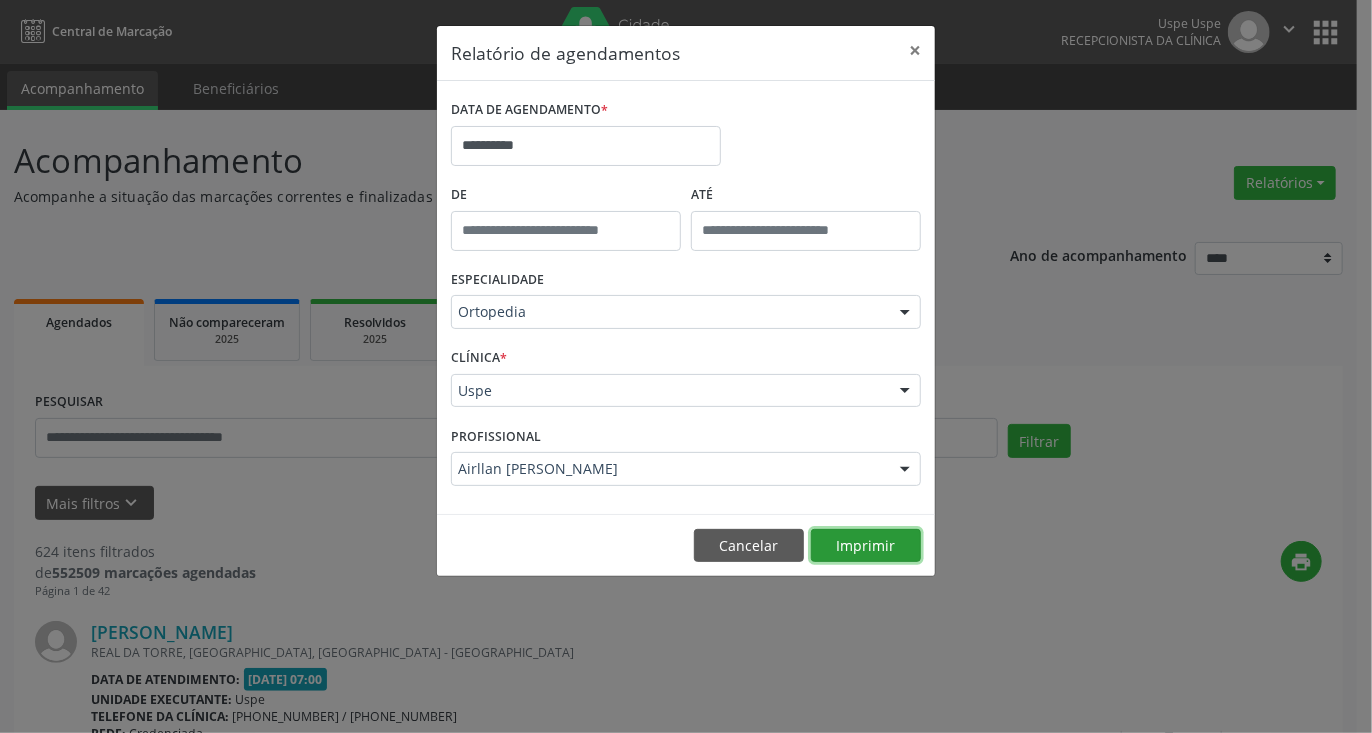 click on "Imprimir" at bounding box center [866, 546] 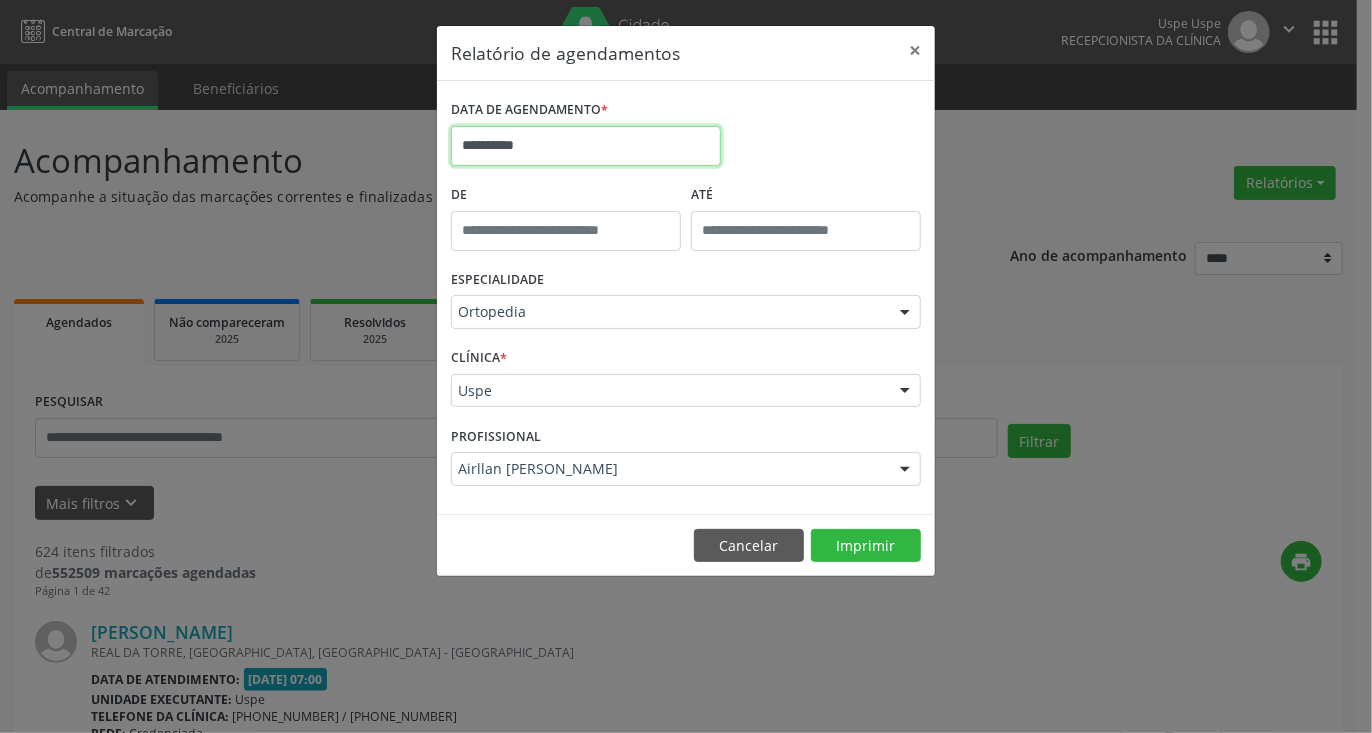 click on "**********" at bounding box center (586, 146) 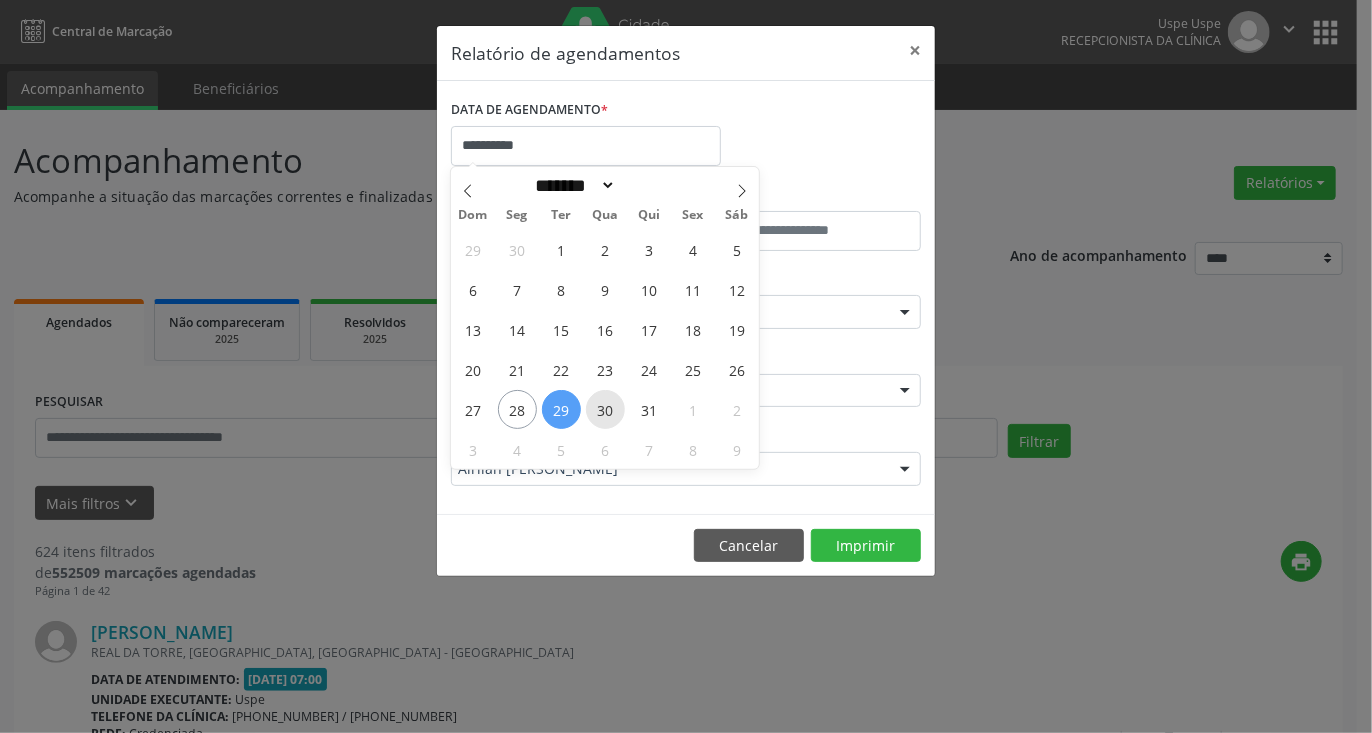 click on "30" at bounding box center (605, 409) 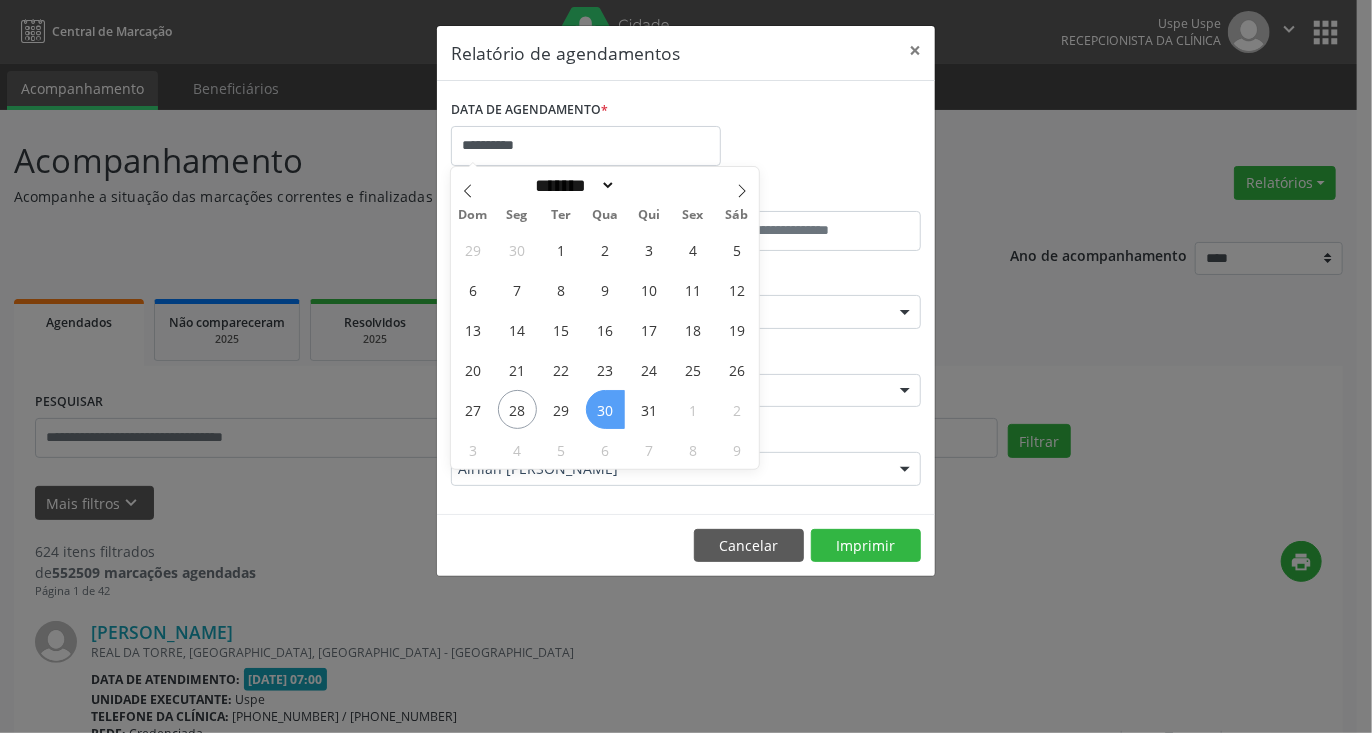 click on "30" at bounding box center [605, 409] 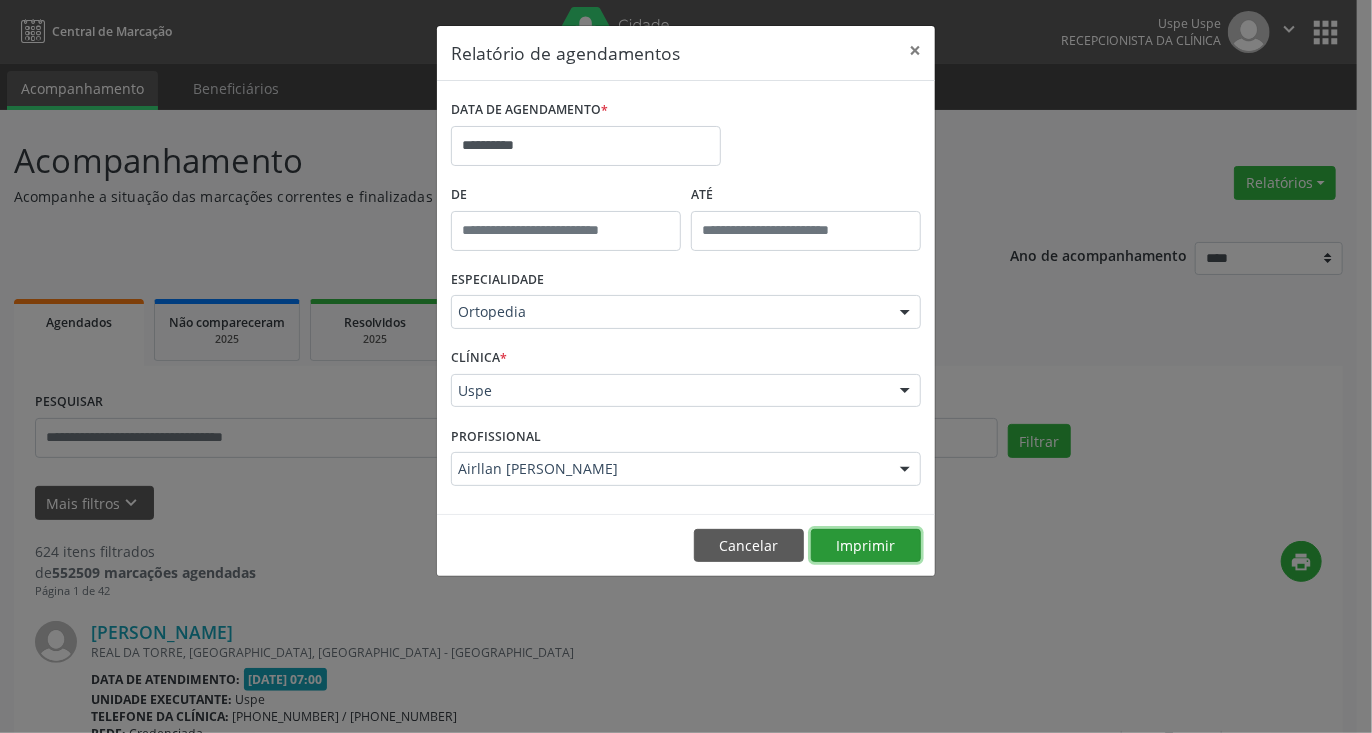 click on "Imprimir" at bounding box center (866, 546) 